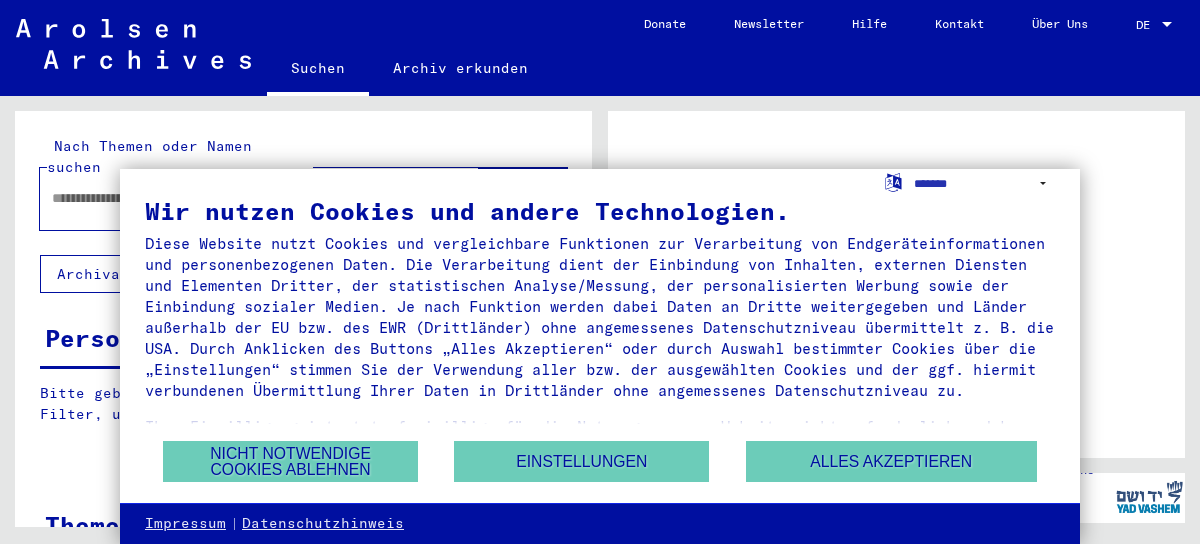 scroll, scrollTop: 0, scrollLeft: 0, axis: both 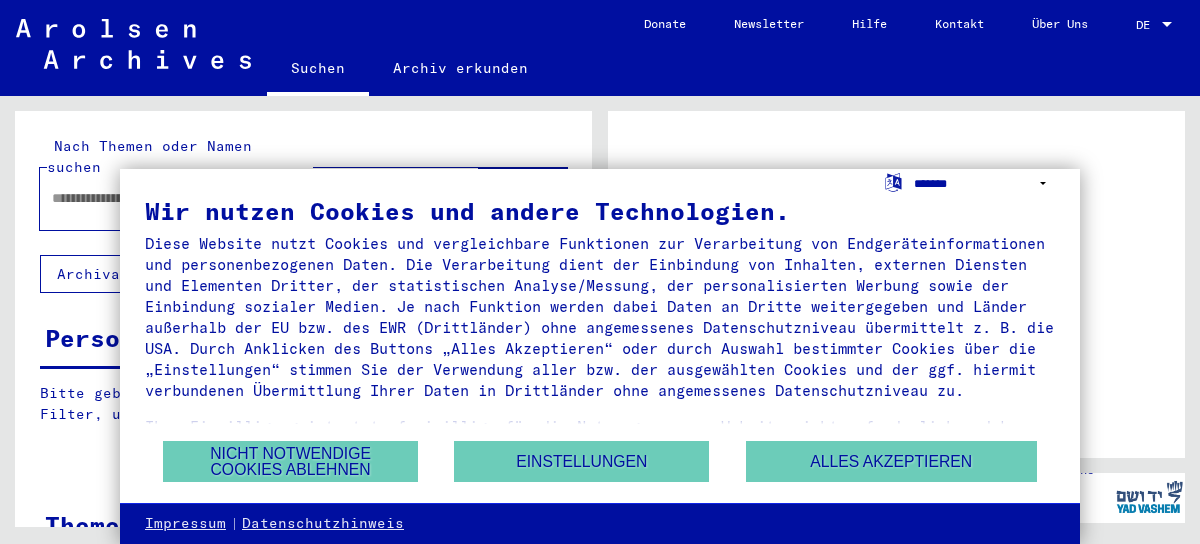 click on "**********" at bounding box center (984, 183) 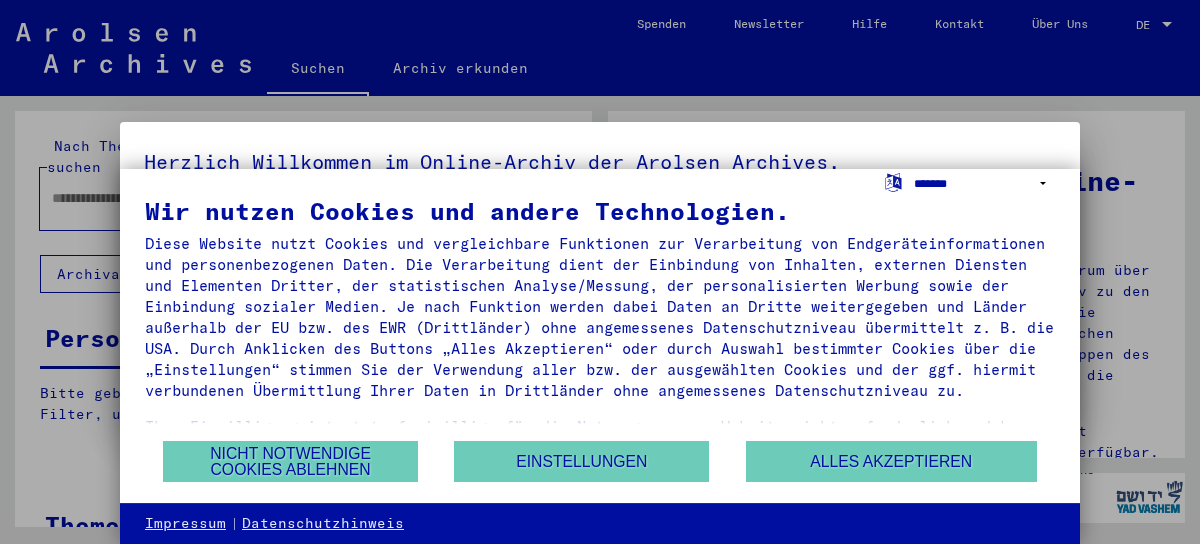 click on "**********" at bounding box center [984, 183] 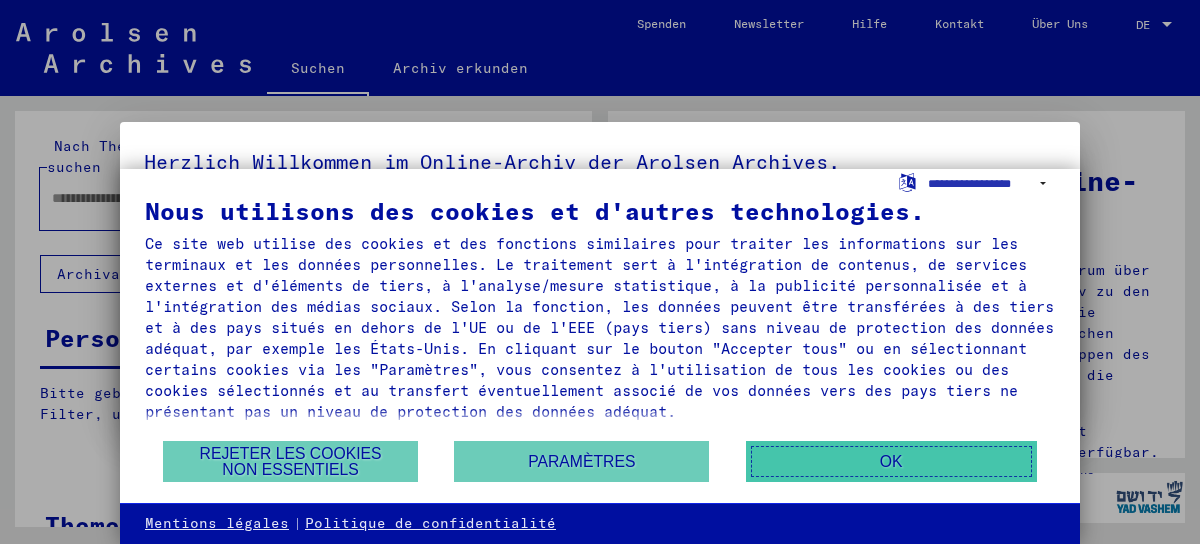 click on "OK" at bounding box center (891, 461) 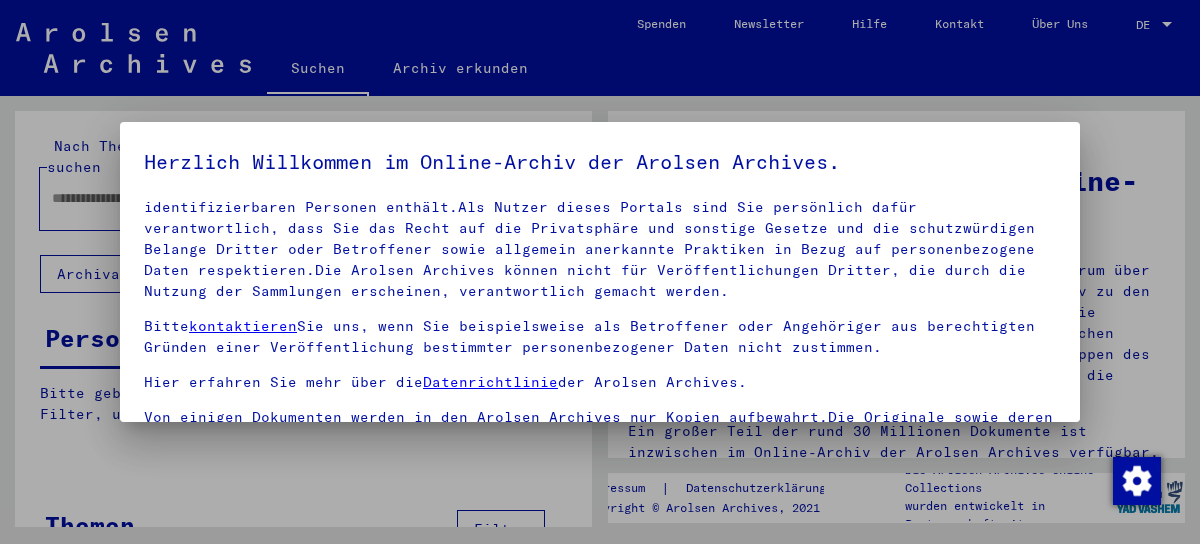 scroll, scrollTop: 192, scrollLeft: 0, axis: vertical 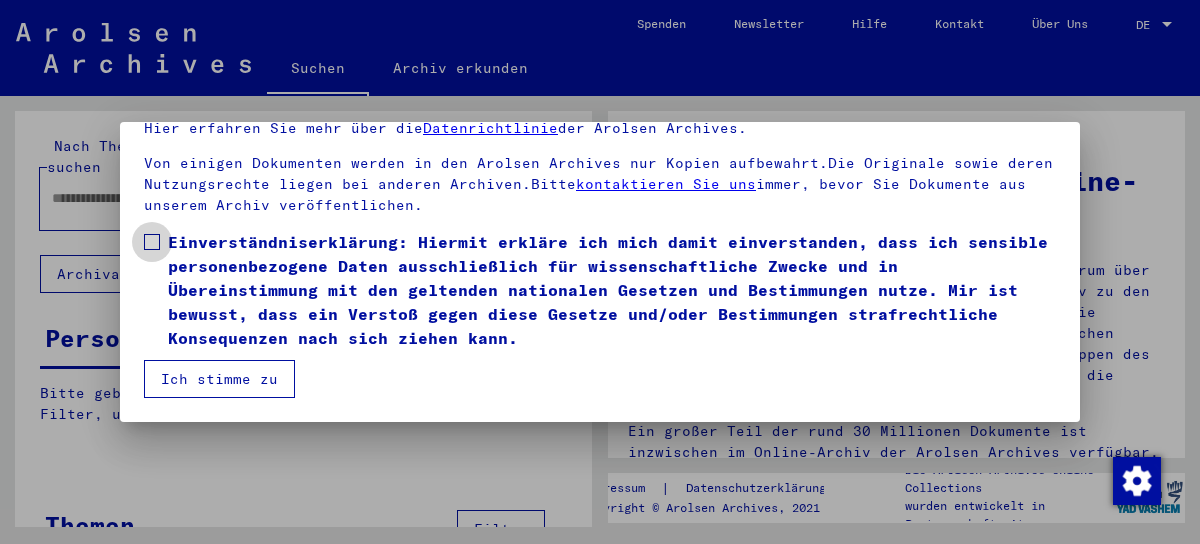 click at bounding box center [152, 242] 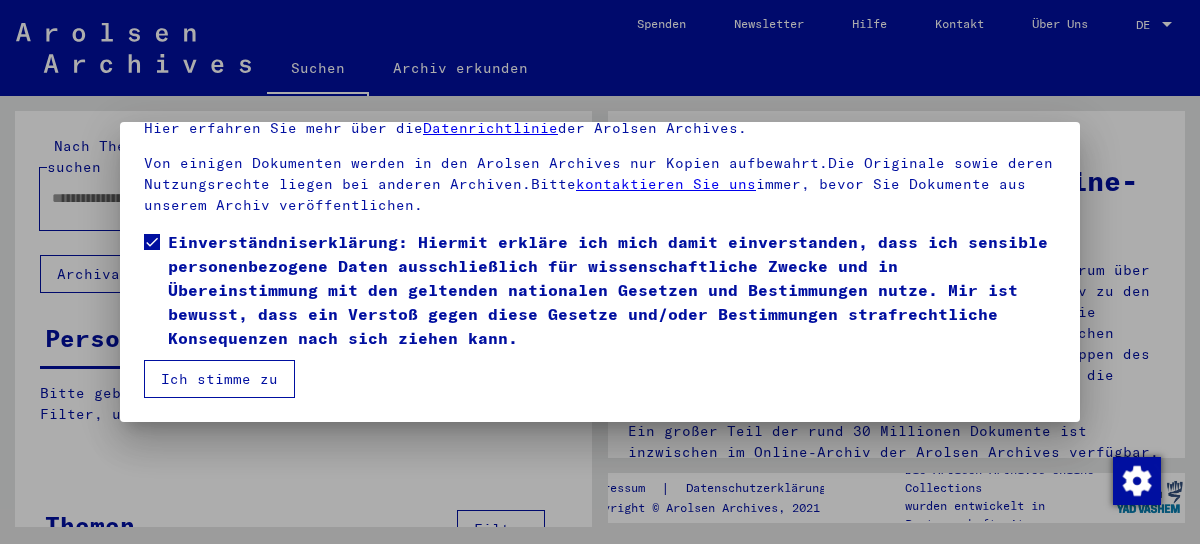 click on "Ich stimme zu" at bounding box center [219, 379] 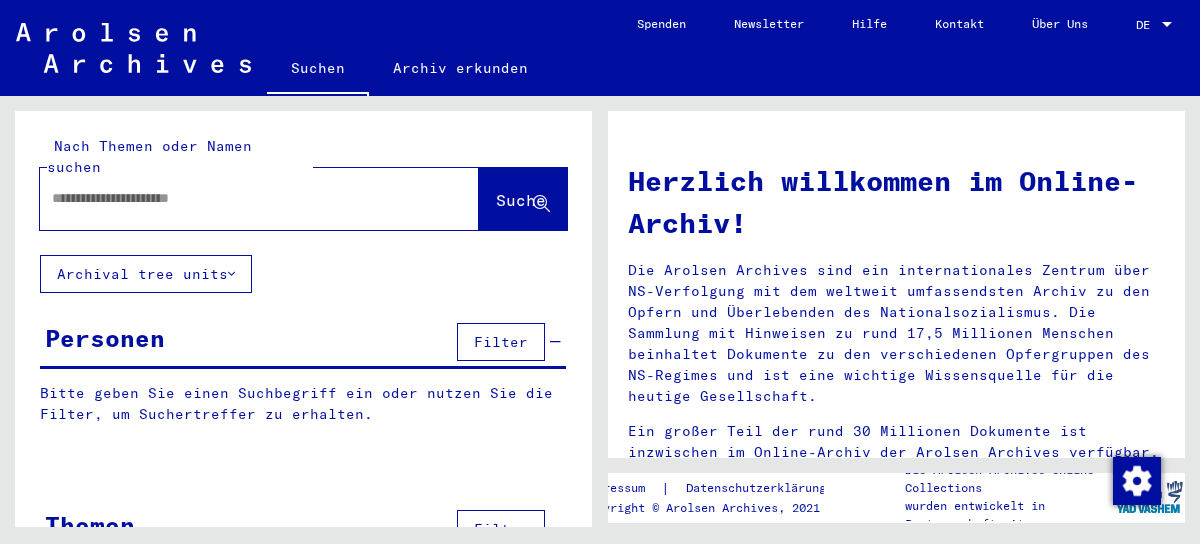 click at bounding box center [235, 198] 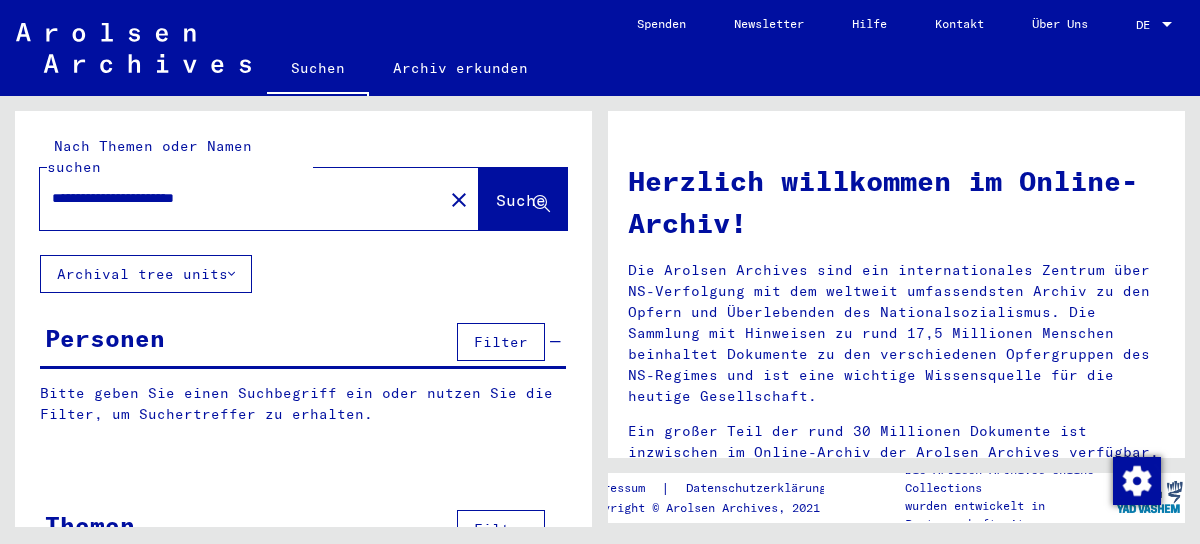 click on "Suche" 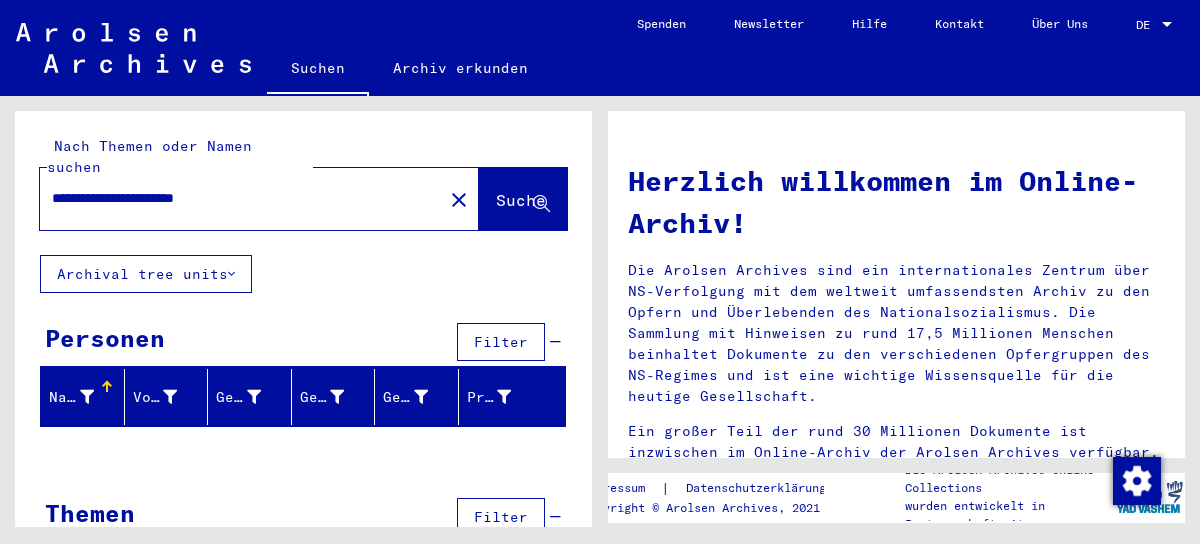 drag, startPoint x: 103, startPoint y: 175, endPoint x: 222, endPoint y: 177, distance: 119.01681 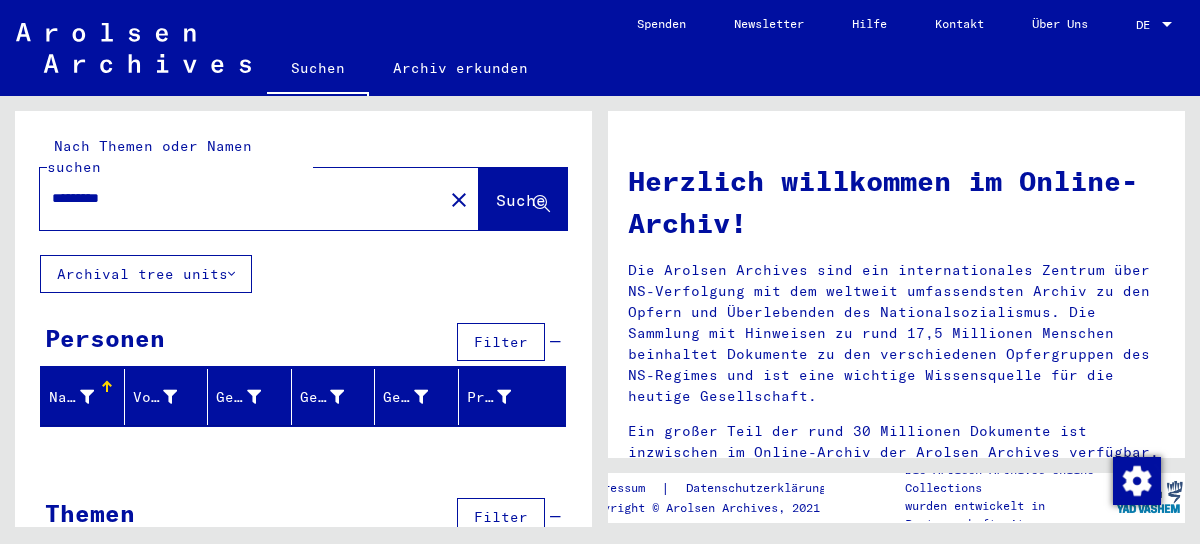 type on "*********" 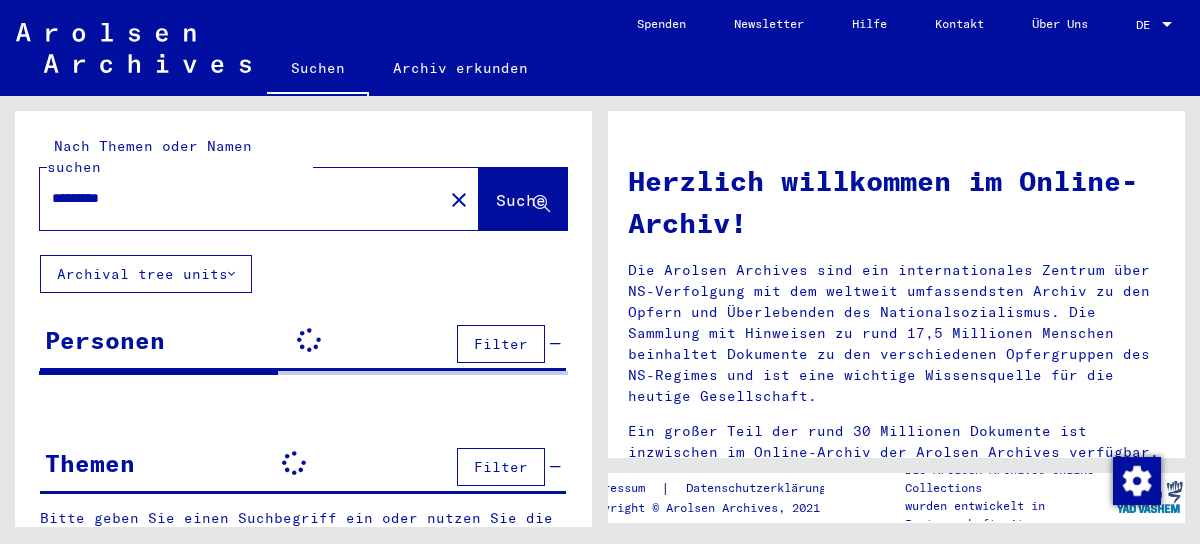 click on "Filter" at bounding box center [501, 344] 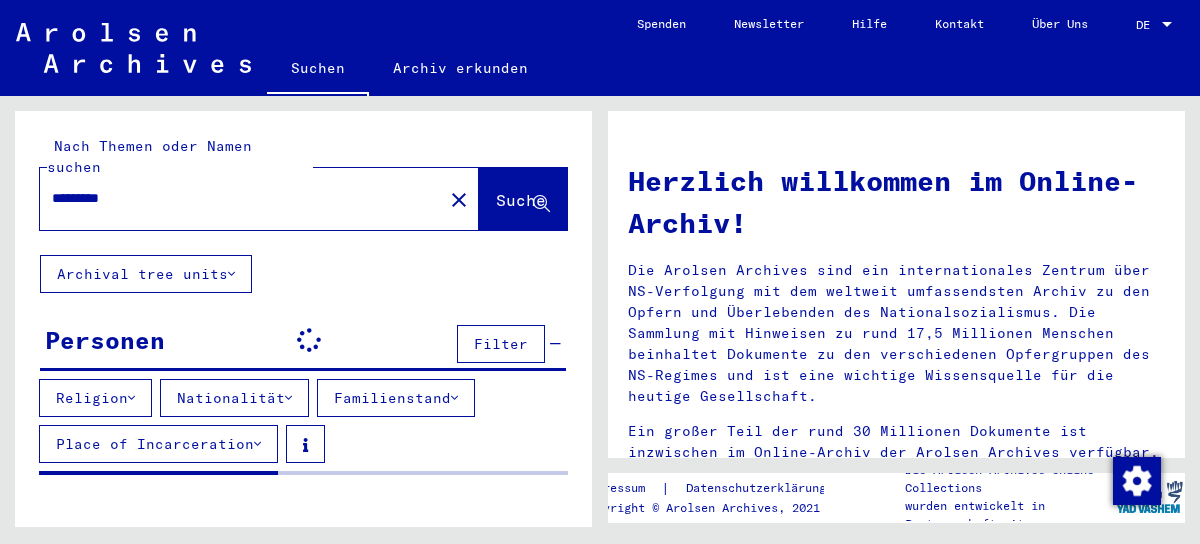 click on "Nationalität" at bounding box center [234, 398] 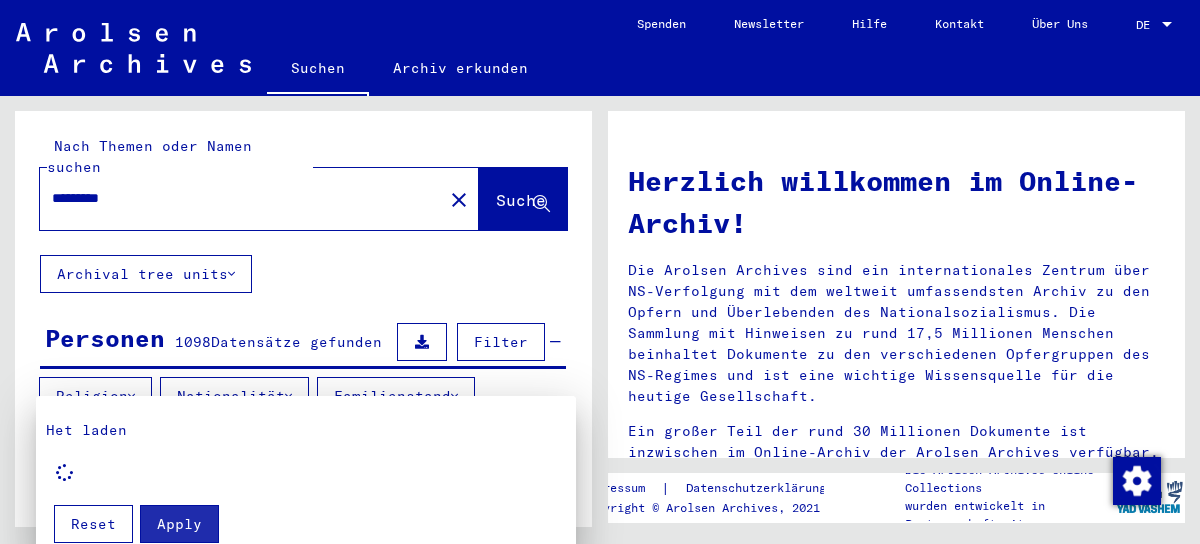 click at bounding box center [600, 272] 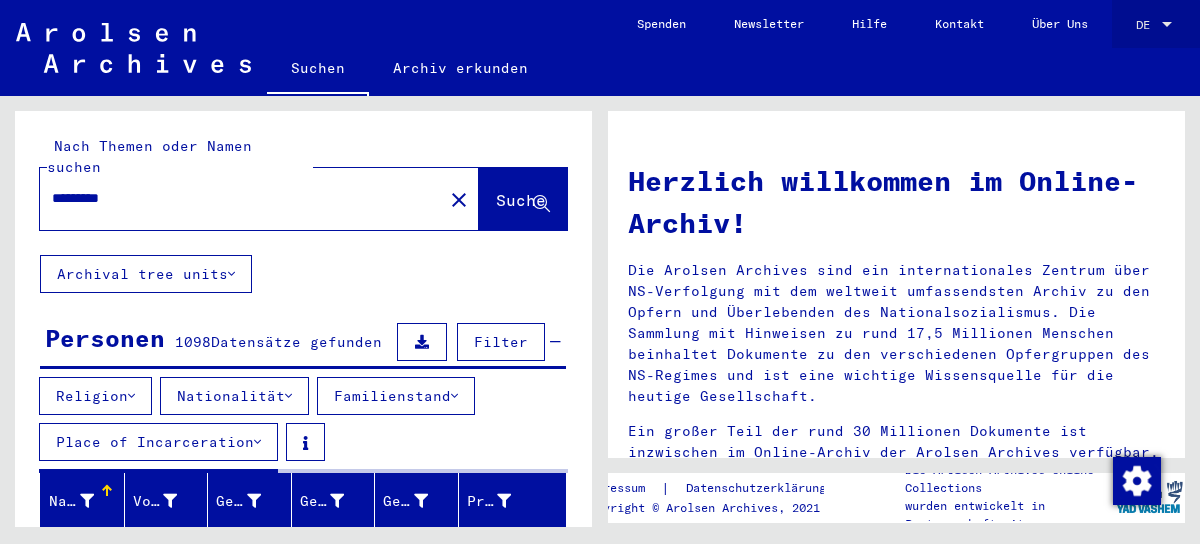click on "DE" at bounding box center [1147, 25] 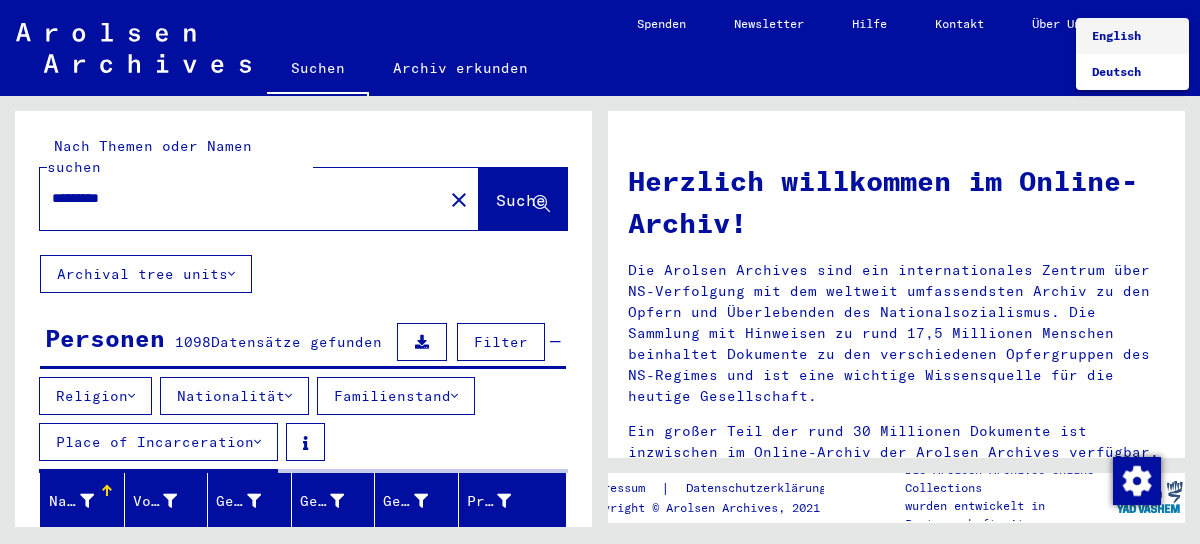 click on "English" at bounding box center [1132, 36] 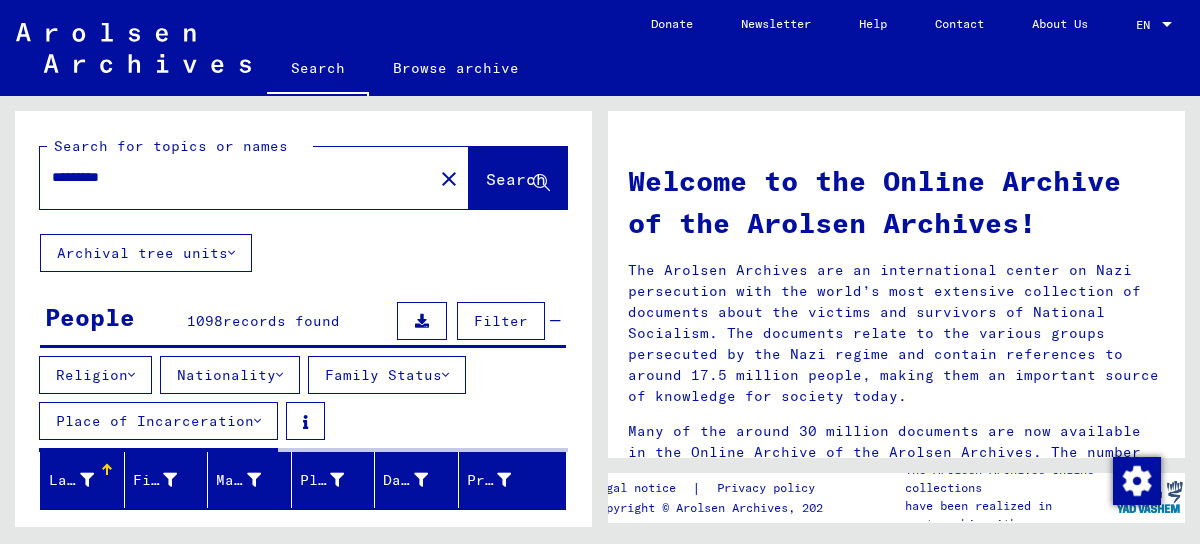 click on "Nationality" at bounding box center (230, 375) 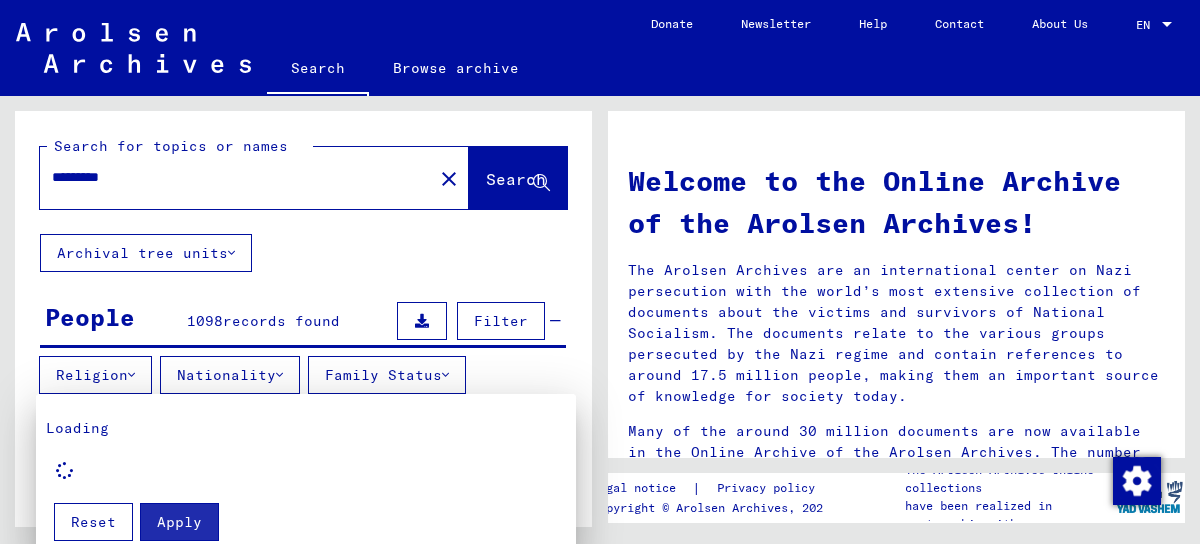 click at bounding box center (600, 272) 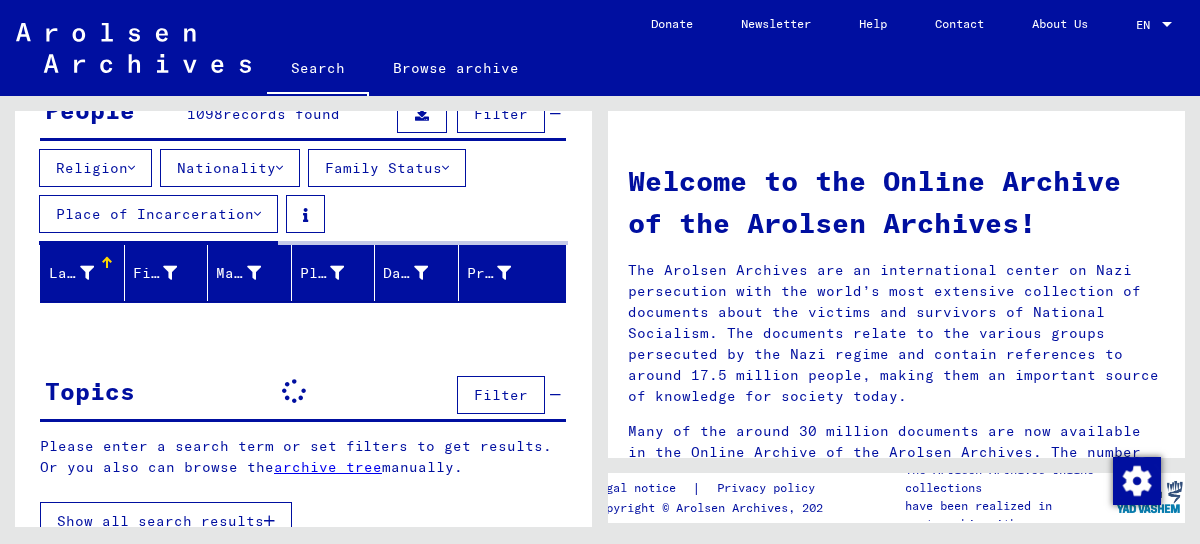 scroll, scrollTop: 208, scrollLeft: 0, axis: vertical 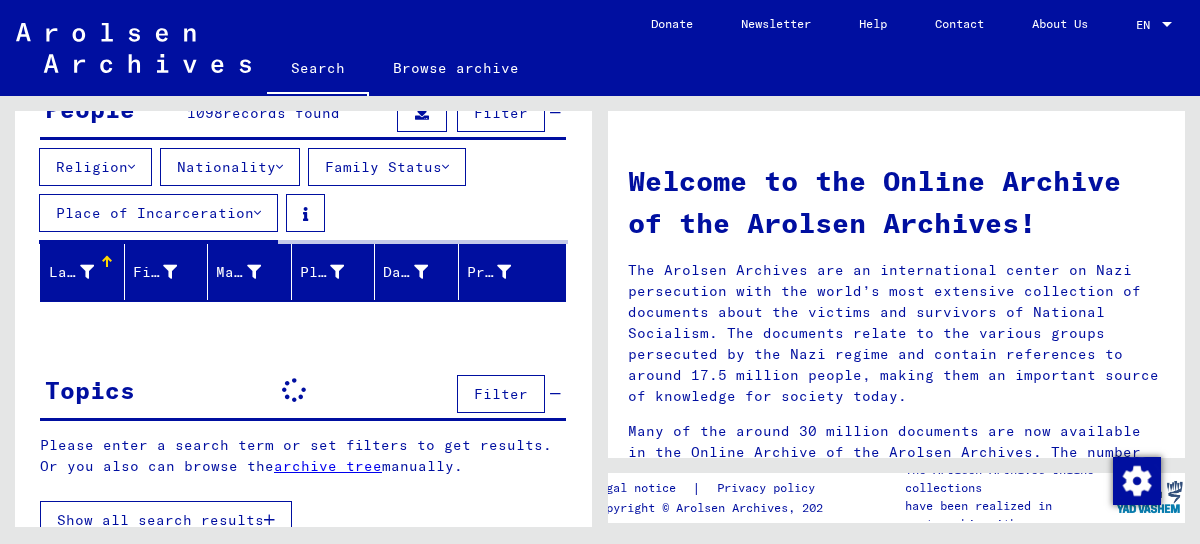 click on "Place of Incarceration" at bounding box center (158, 213) 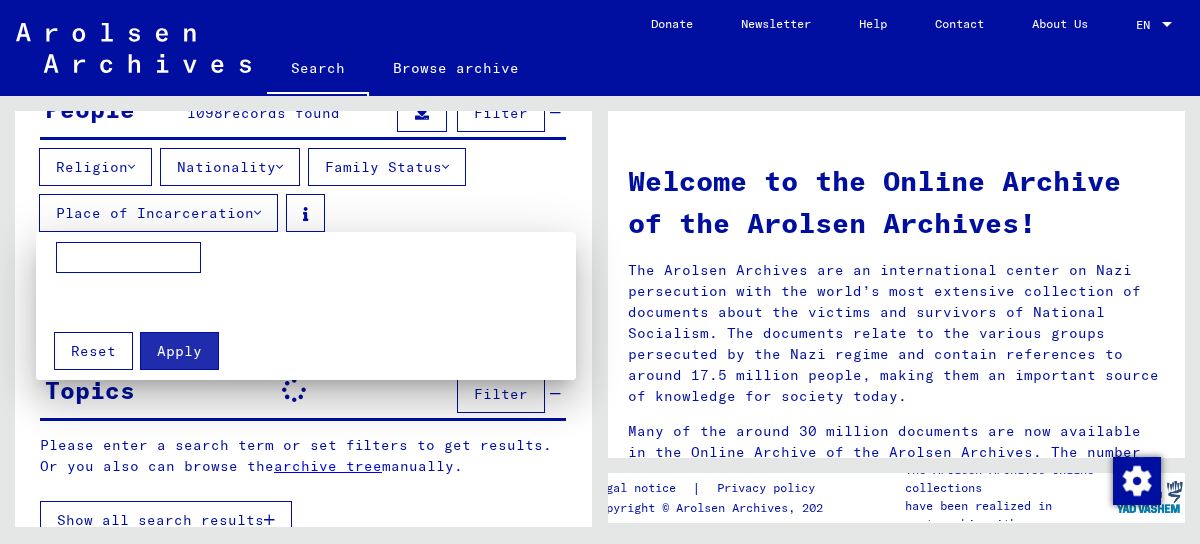 click at bounding box center (128, 258) 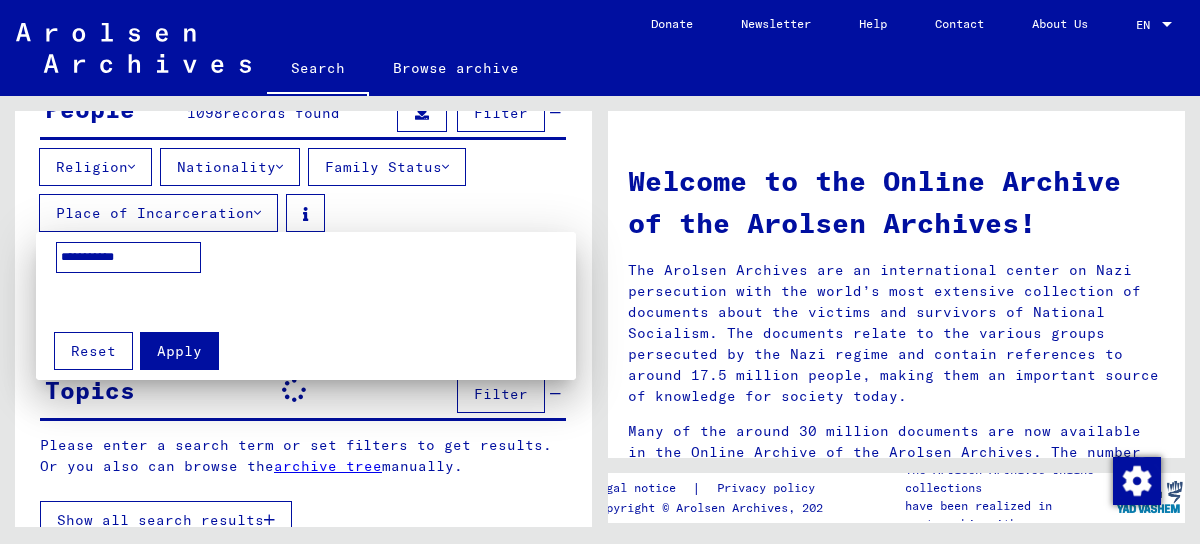 type on "**********" 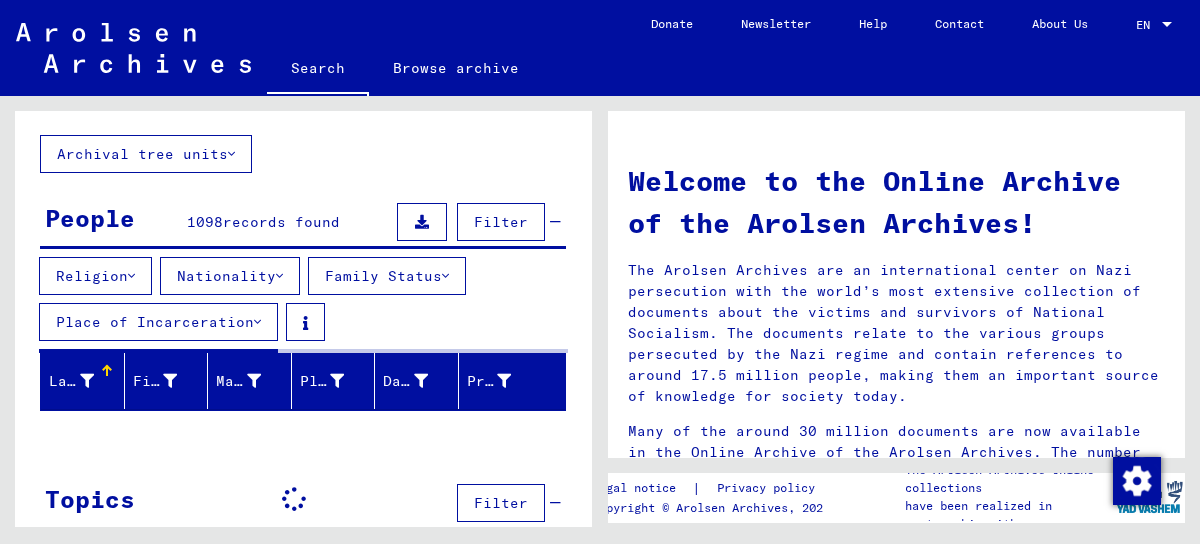 scroll, scrollTop: 0, scrollLeft: 0, axis: both 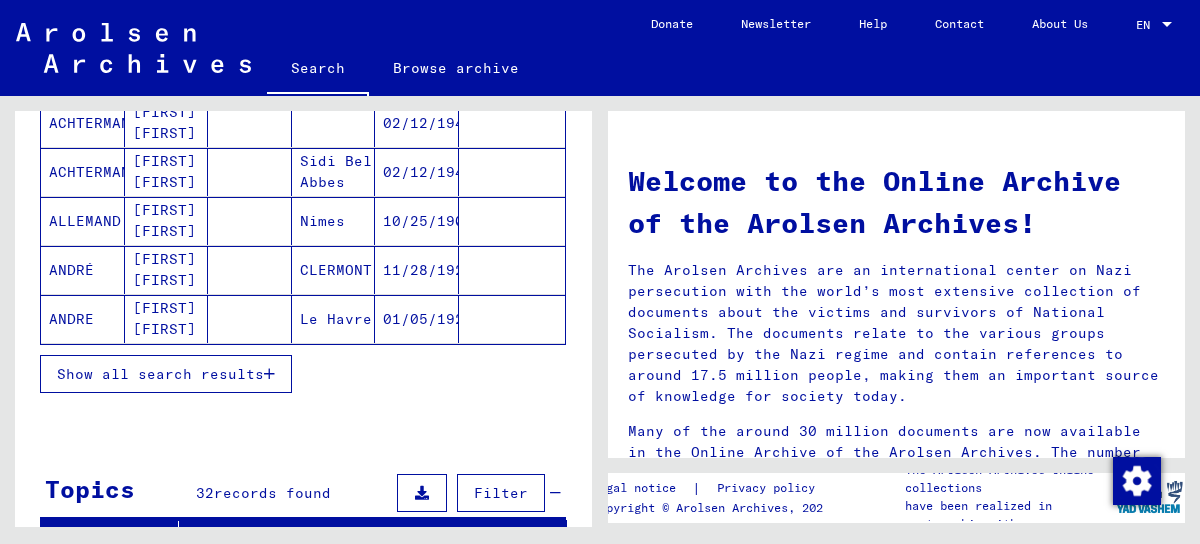 click on "Show all search results" at bounding box center [160, 374] 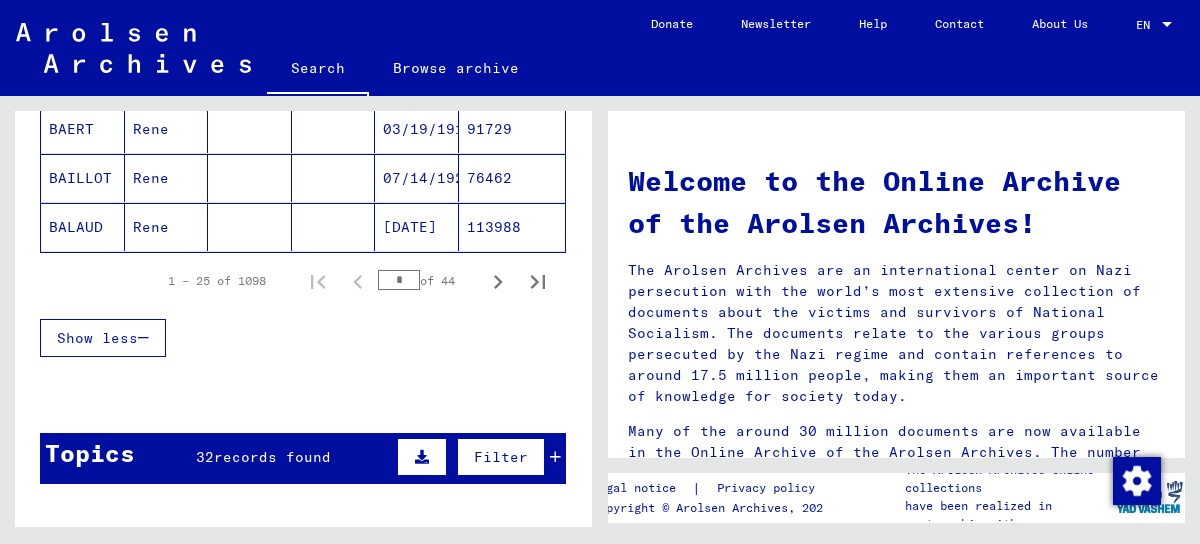 scroll, scrollTop: 1483, scrollLeft: 0, axis: vertical 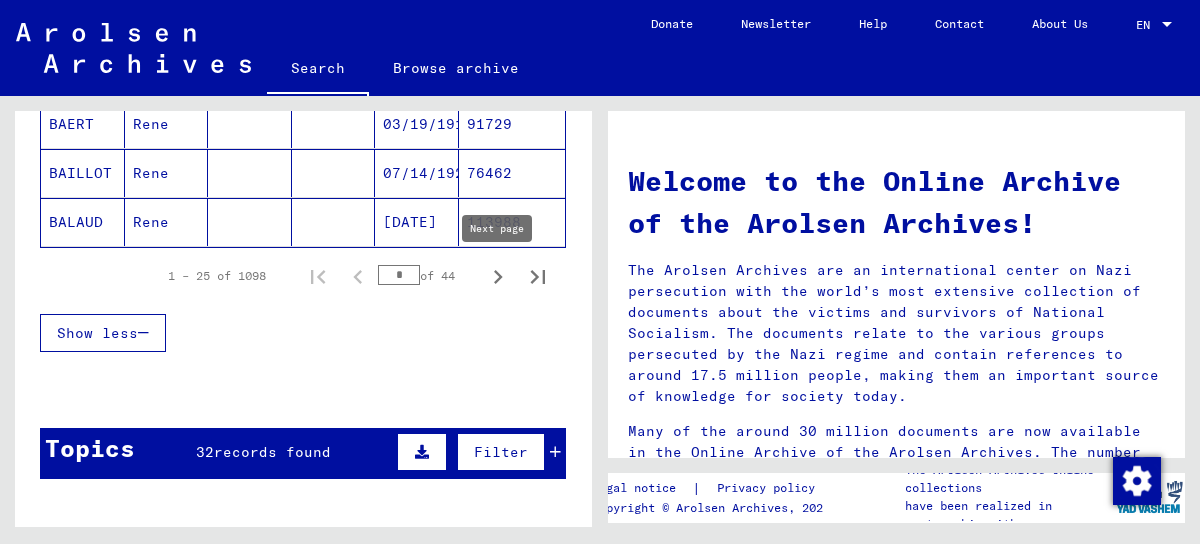 click 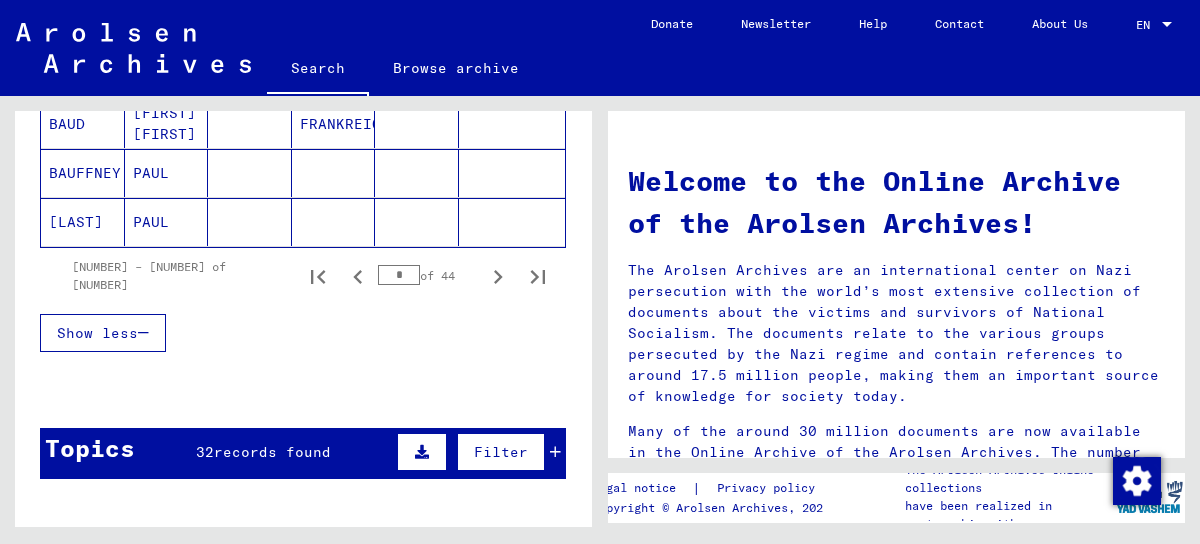 click 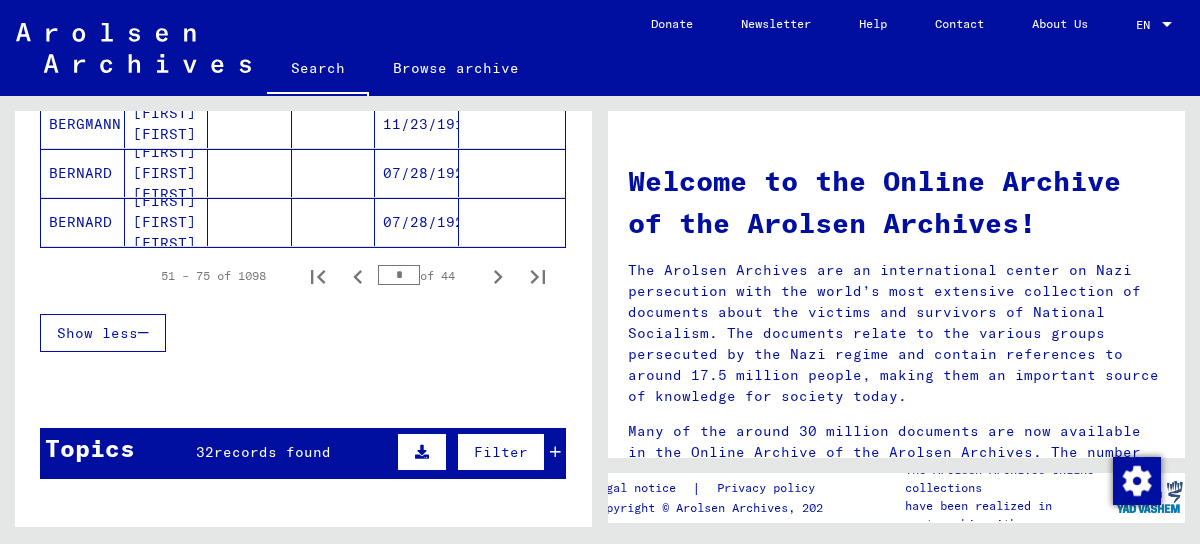 click 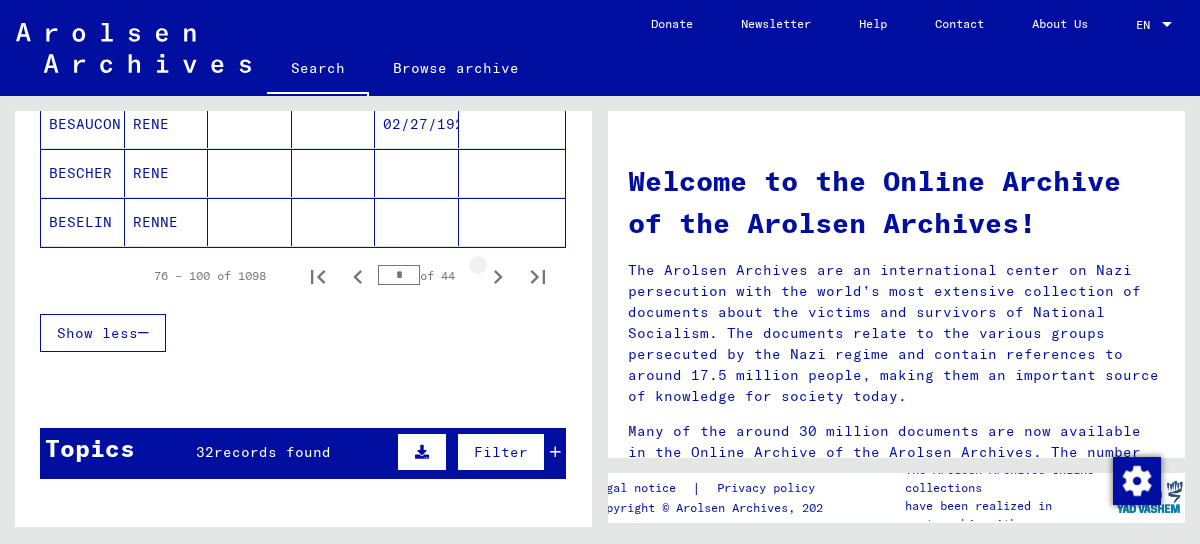 click 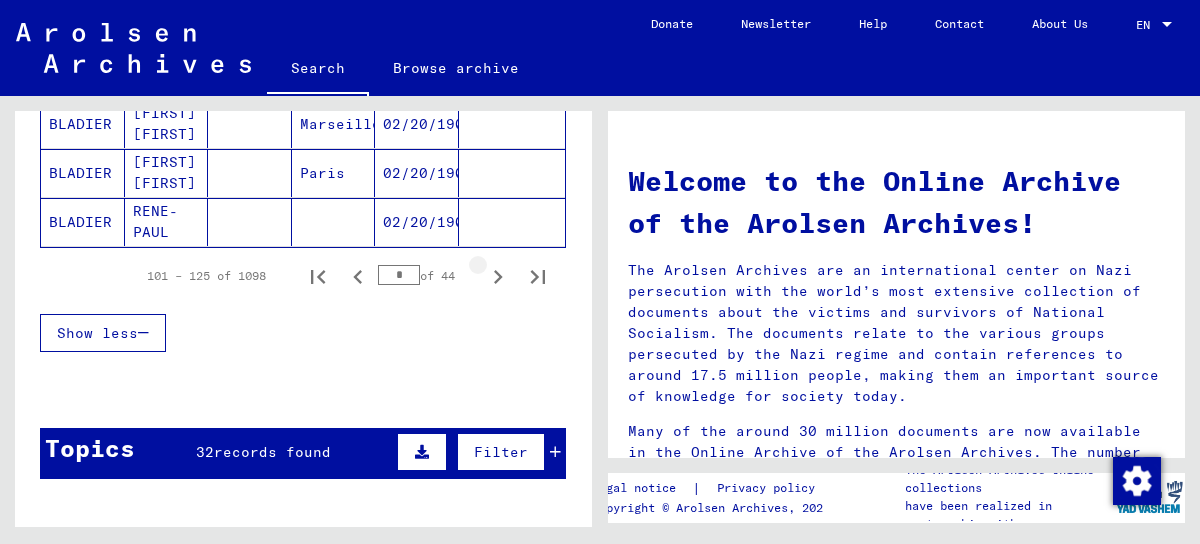 click 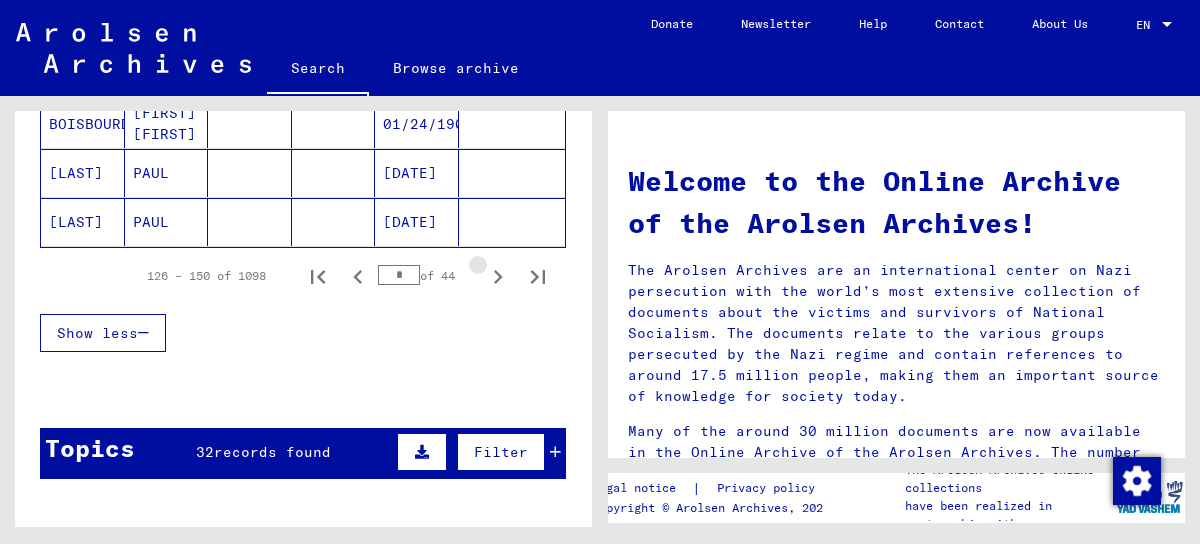 click 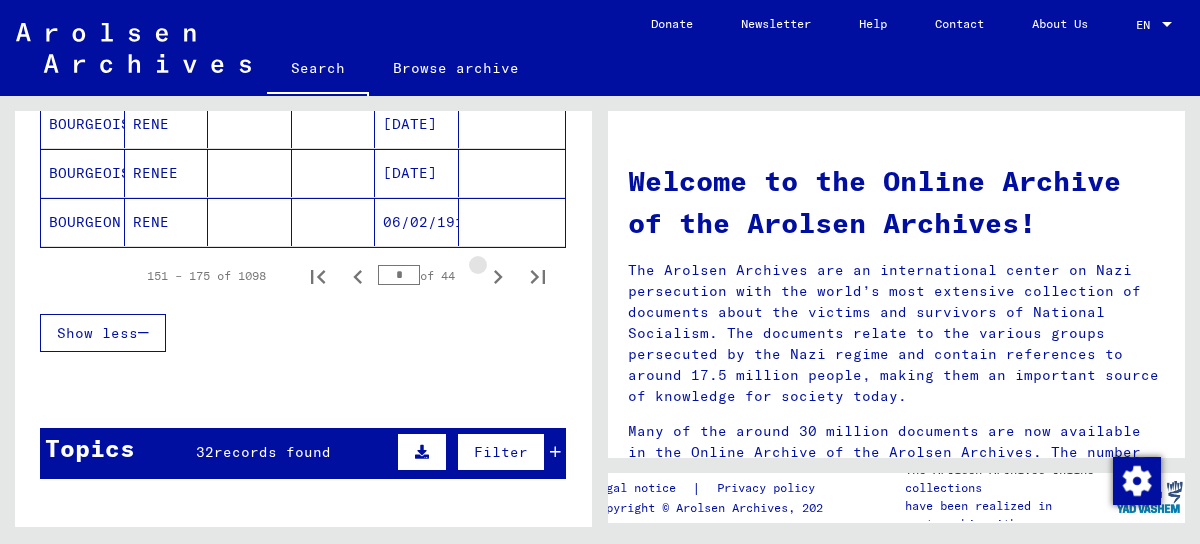 click 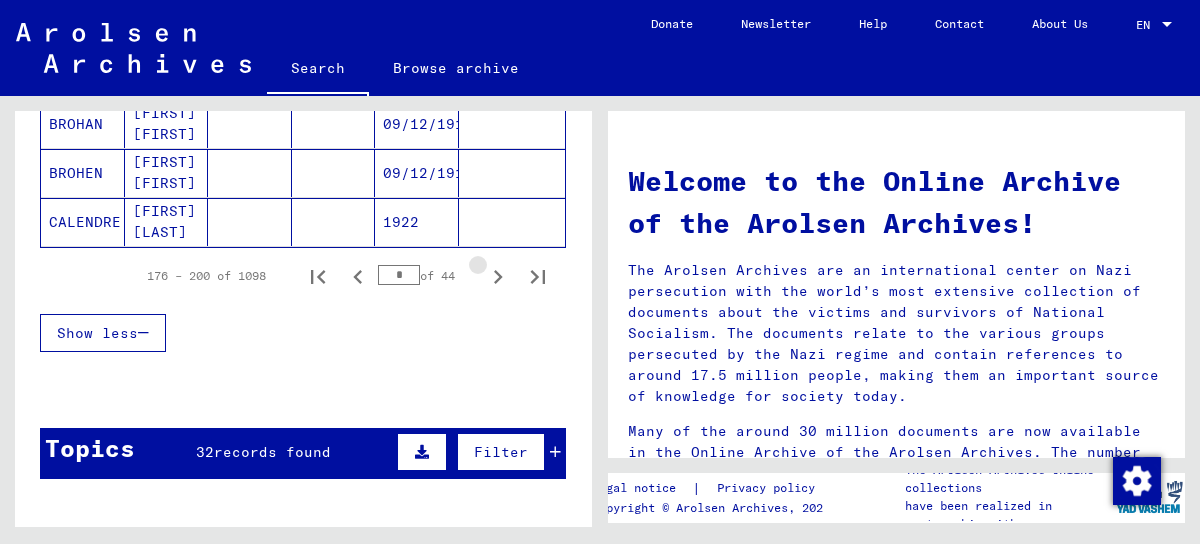 click 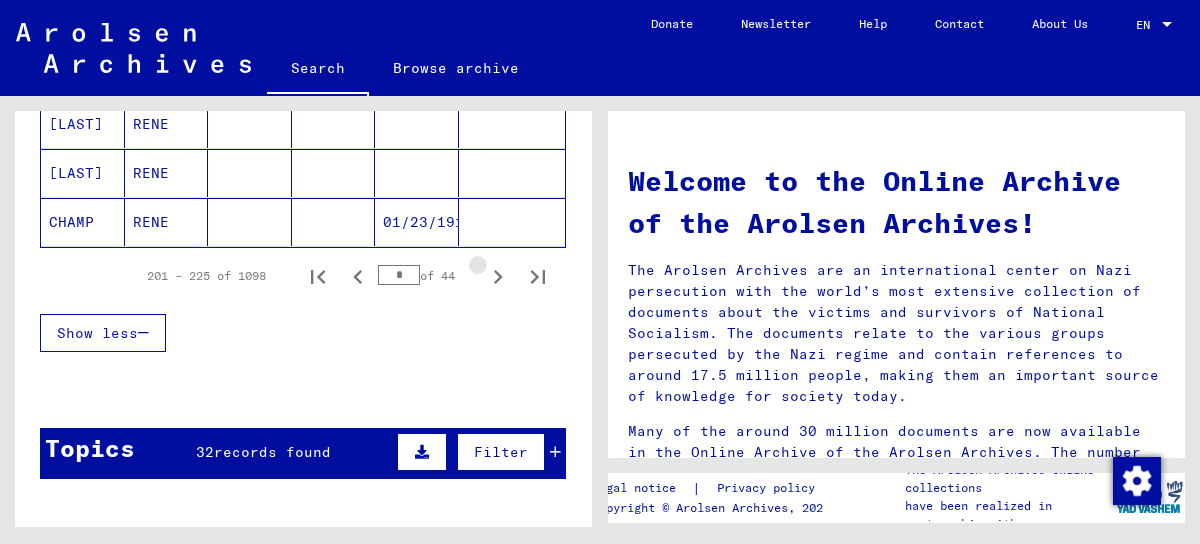 click 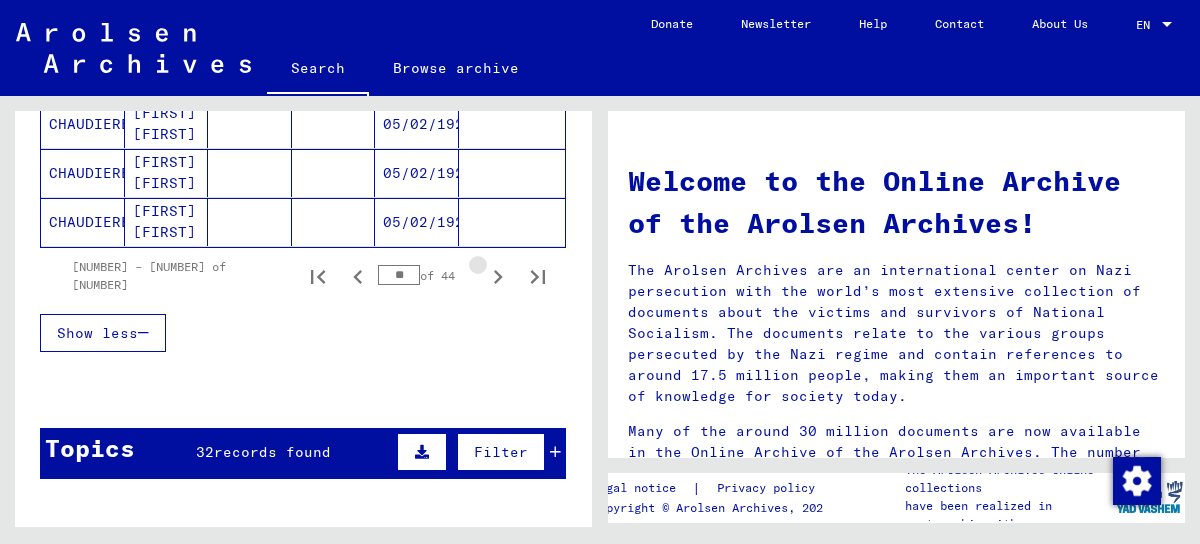 click 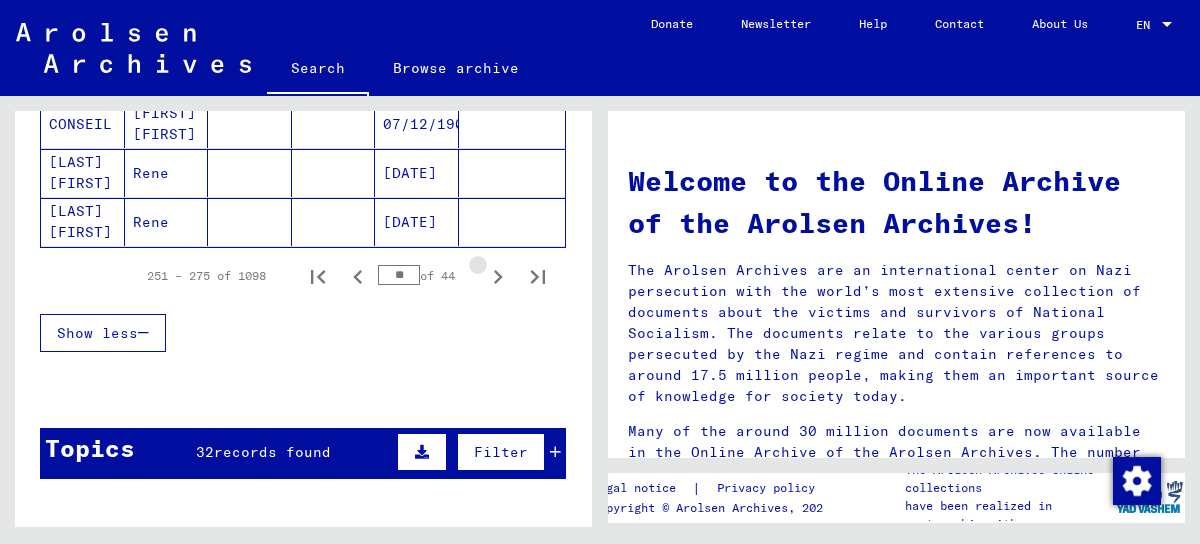 click 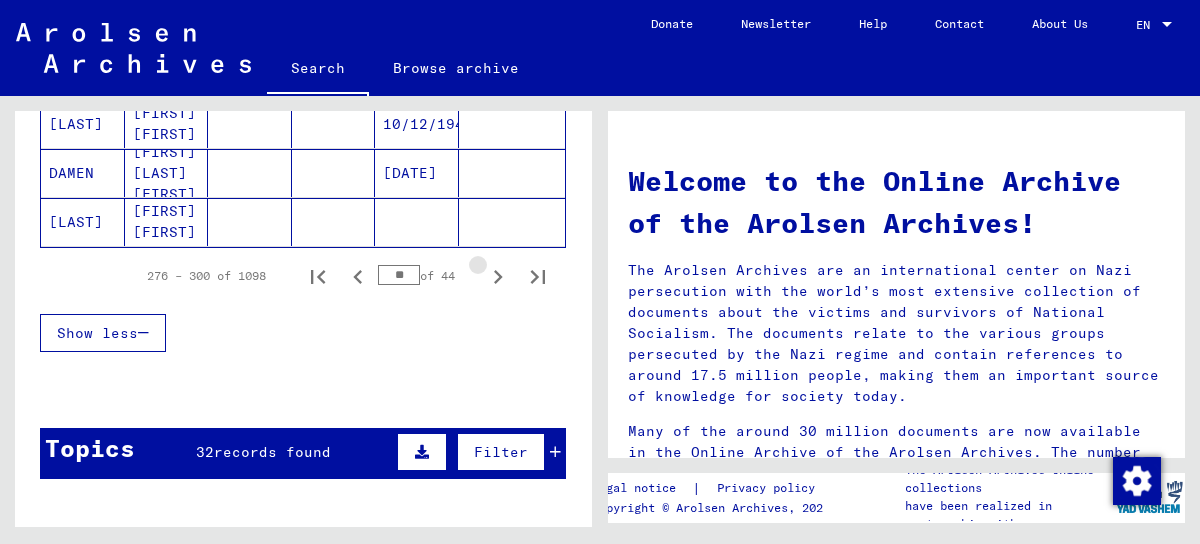 click 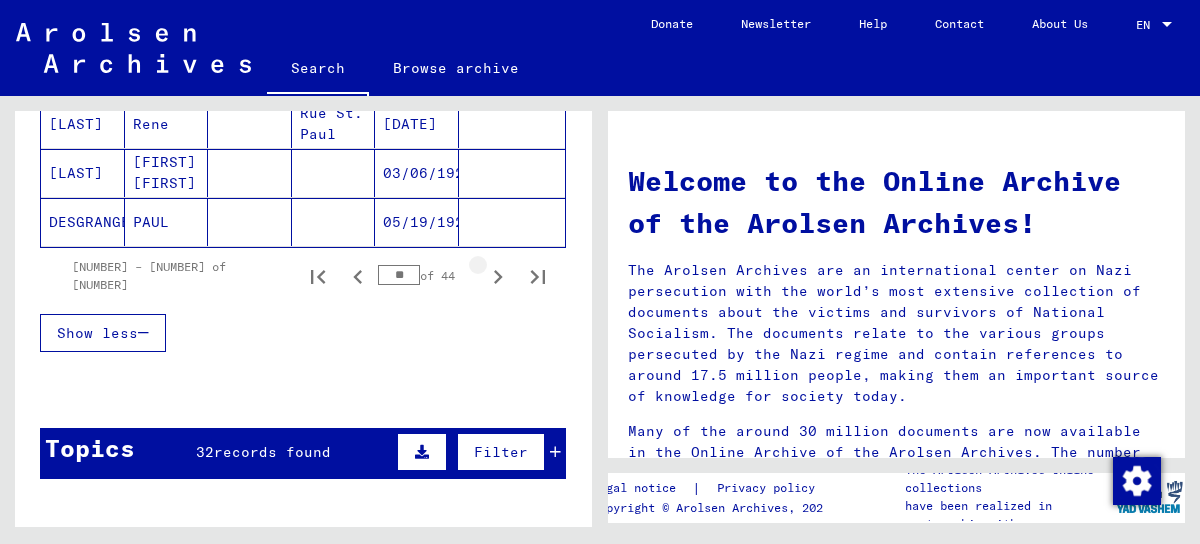 click 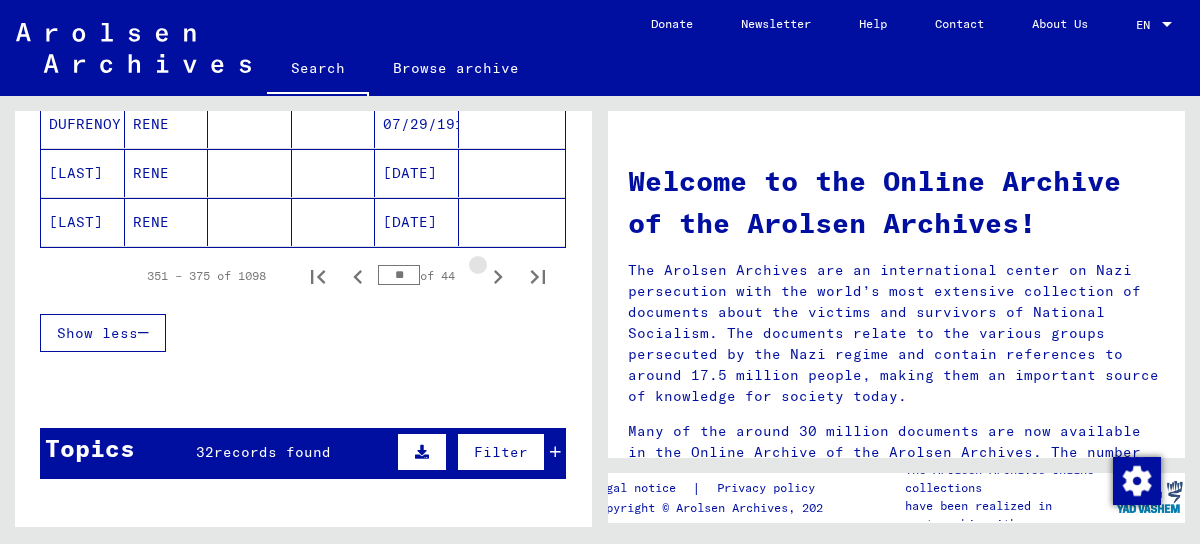click 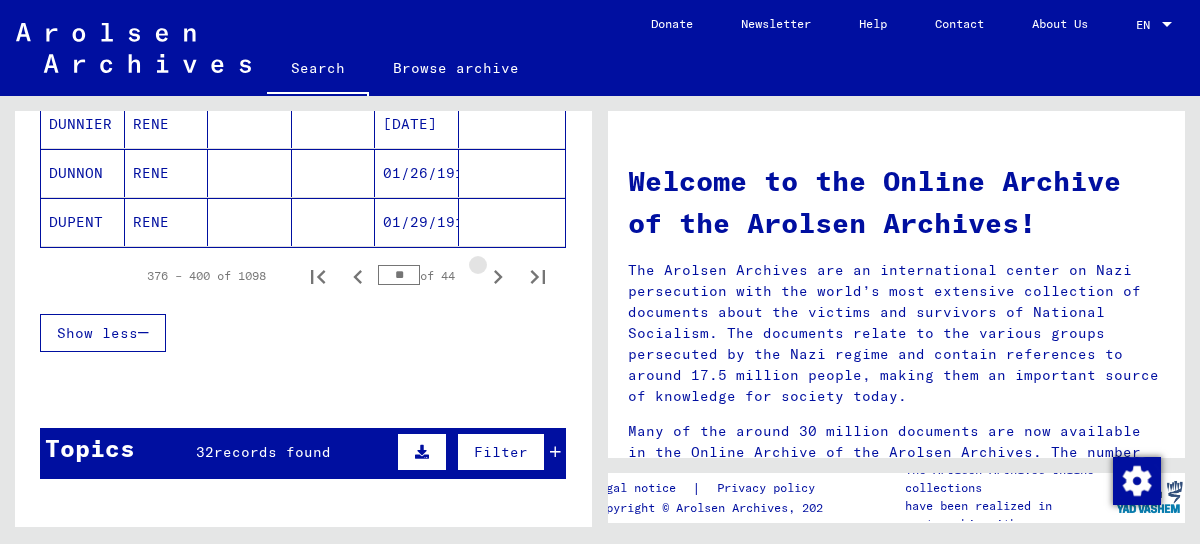 click 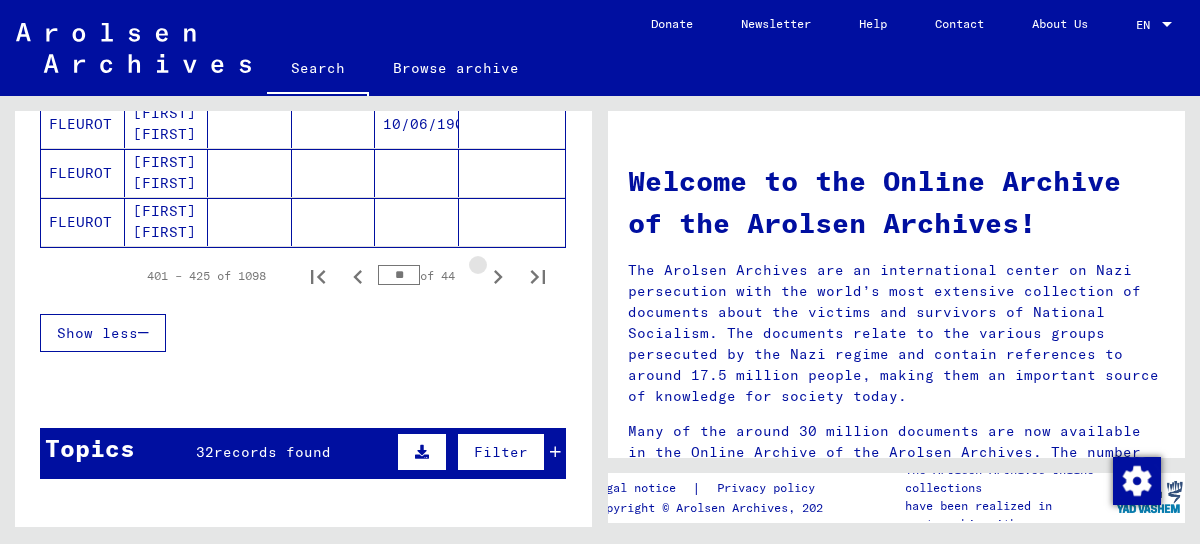 click 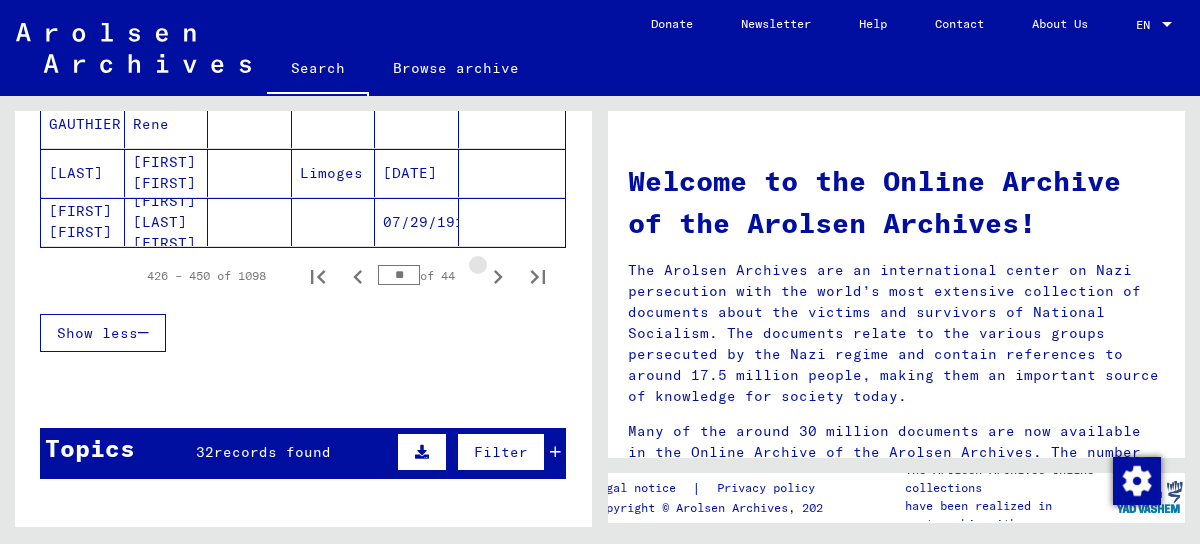 click 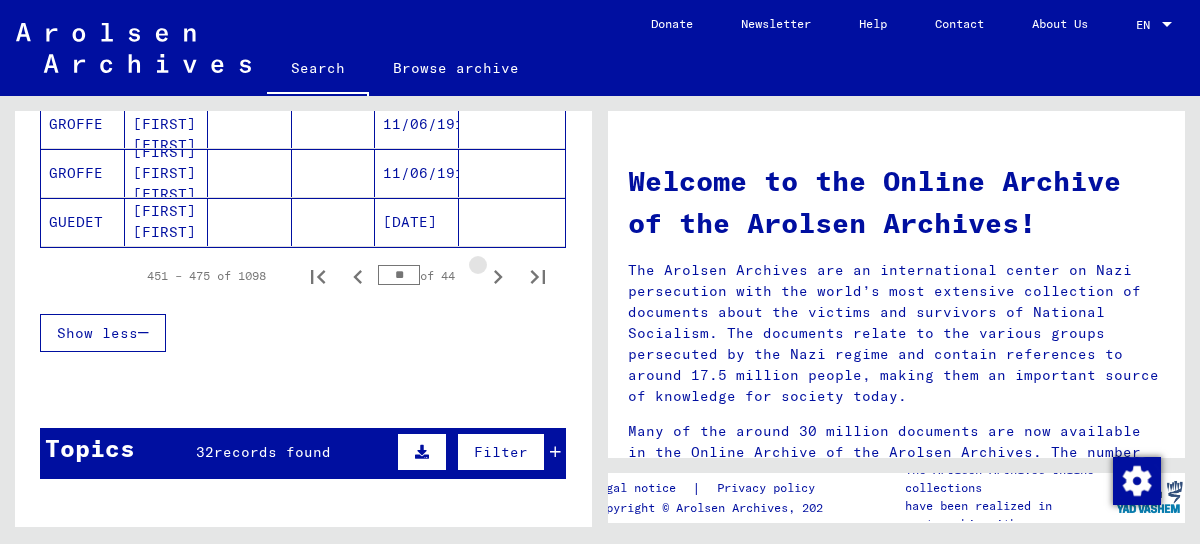 click 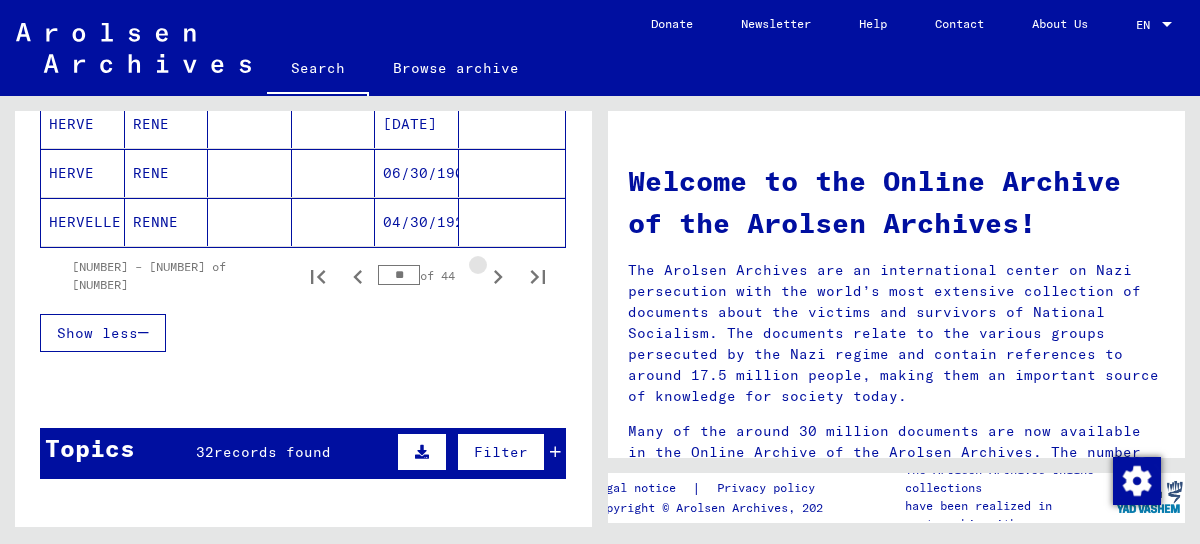 click 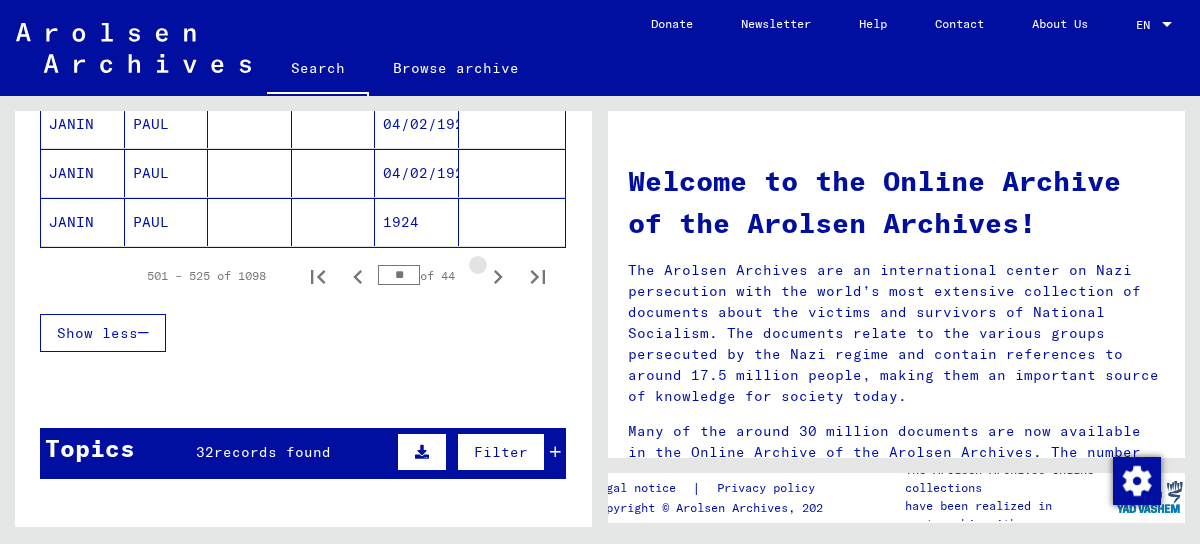 click 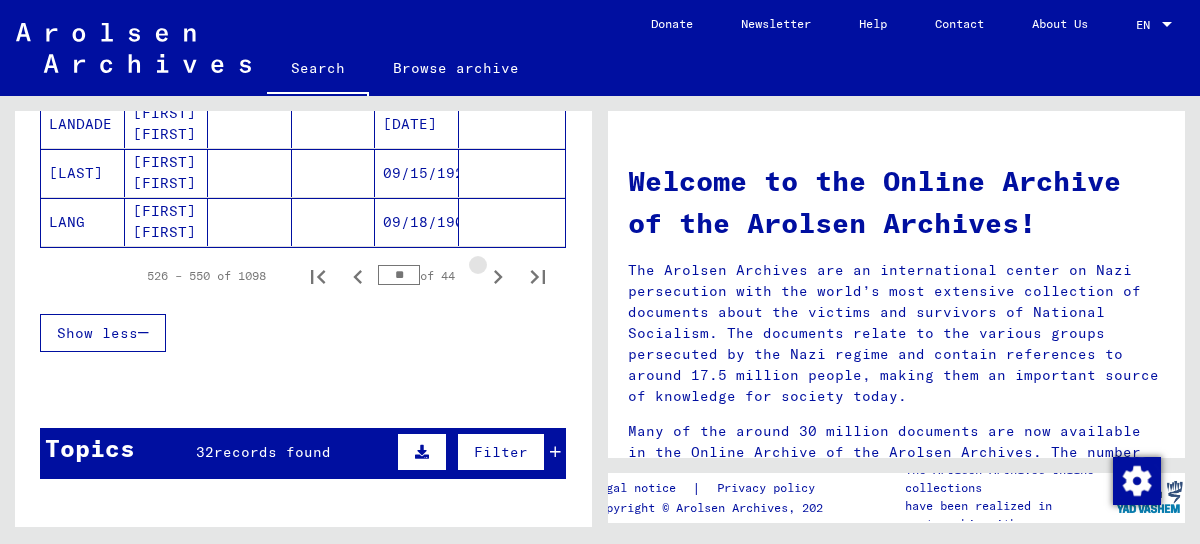 click 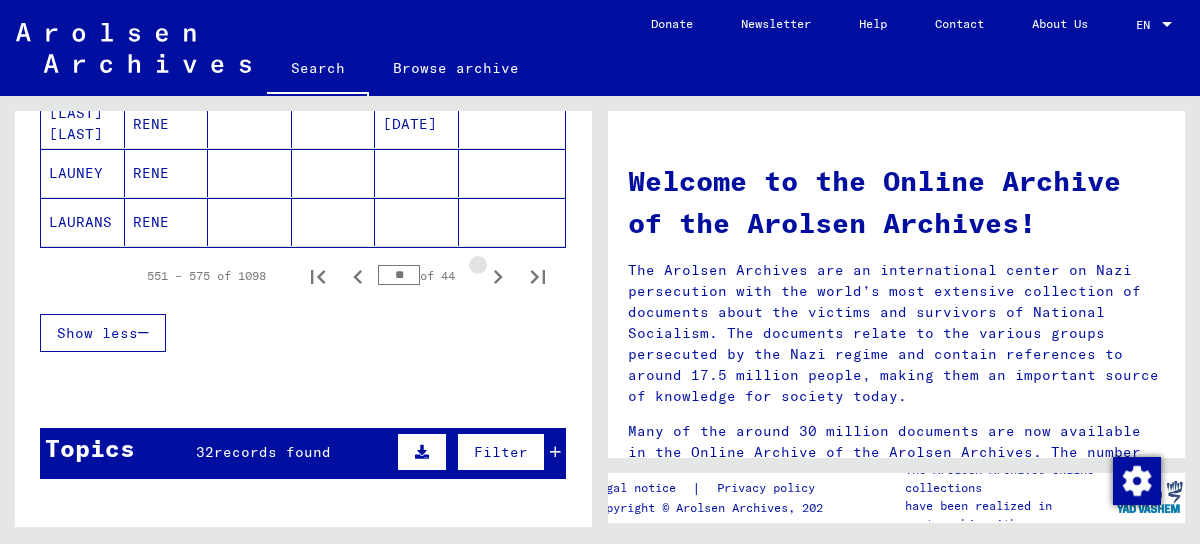 click 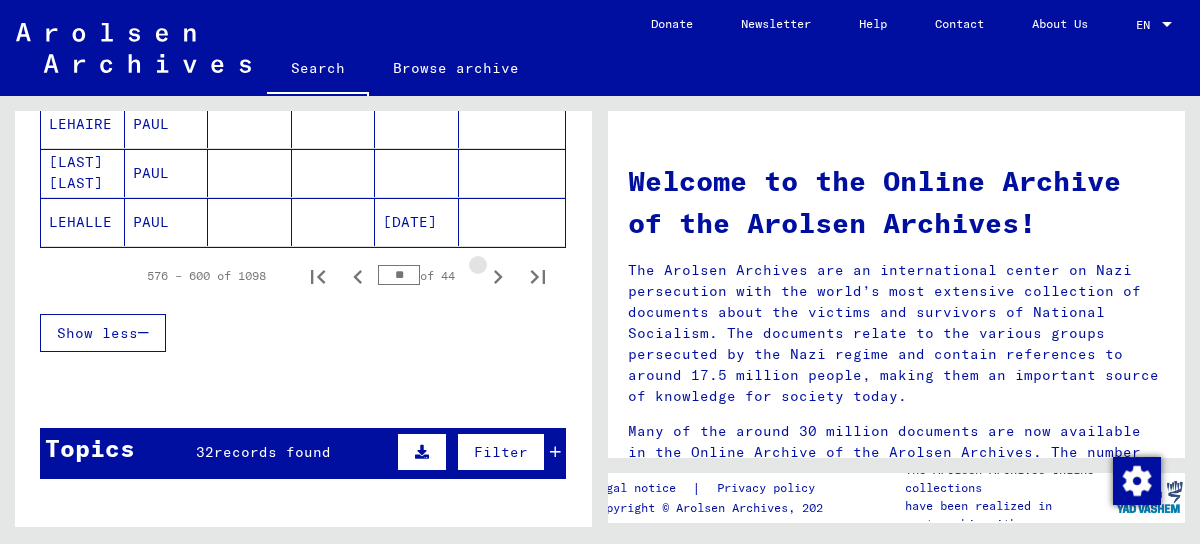 click 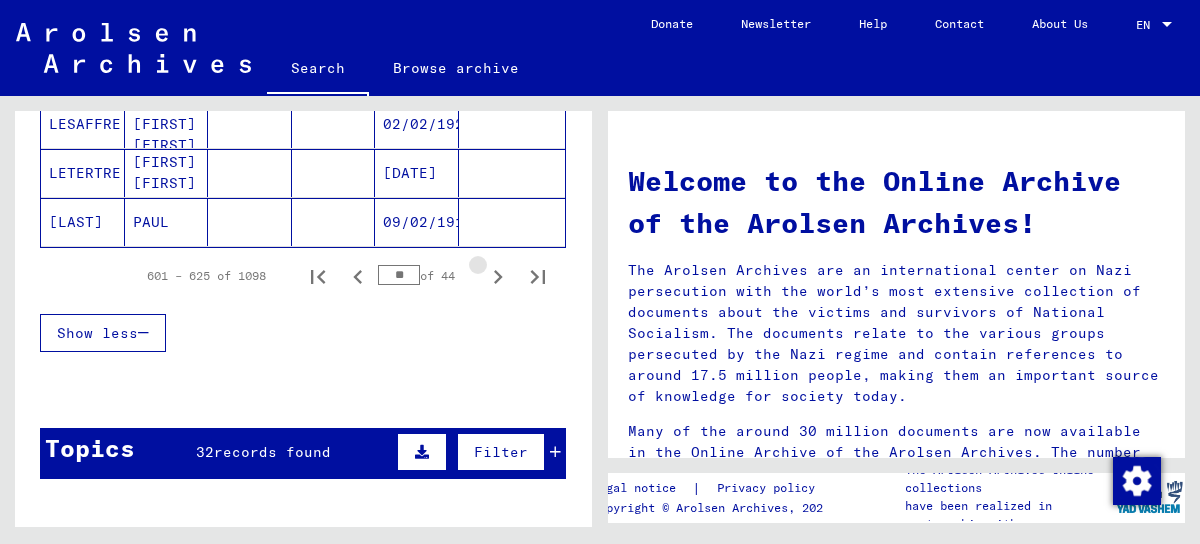 click 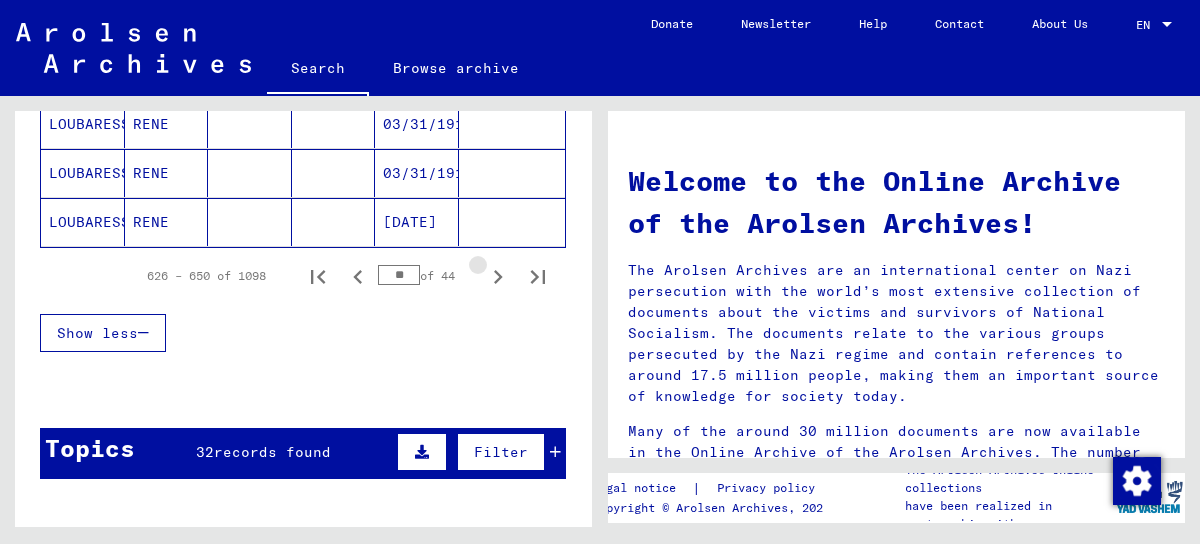 click 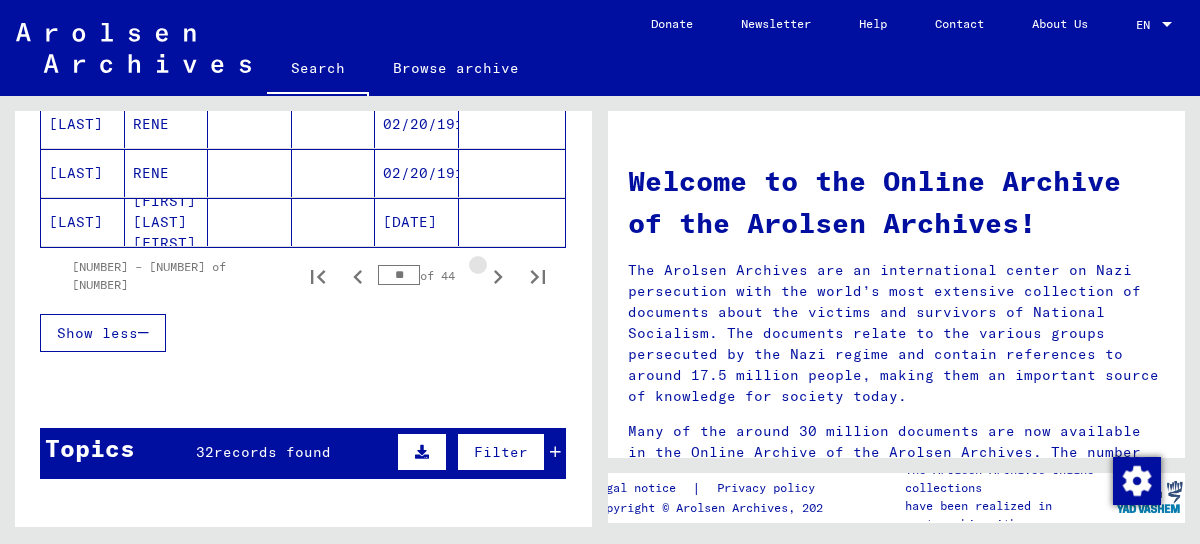 click 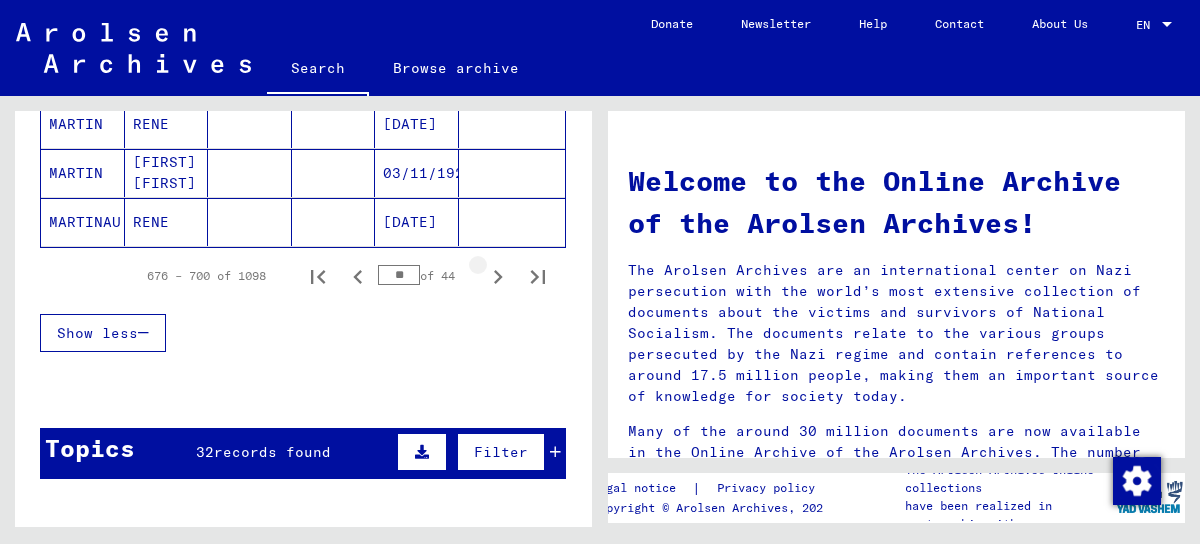 click 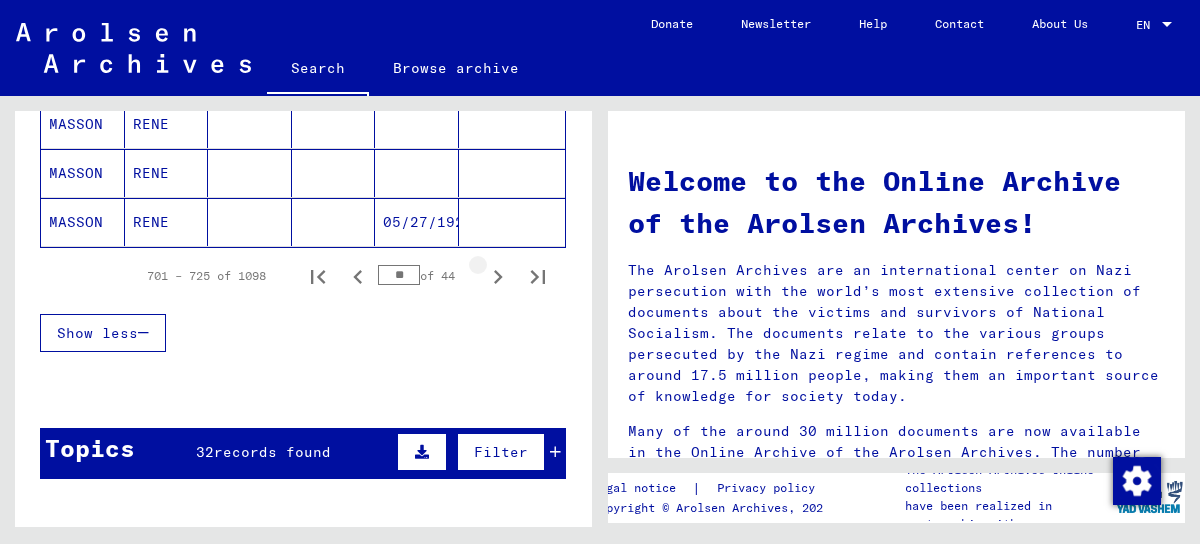 click 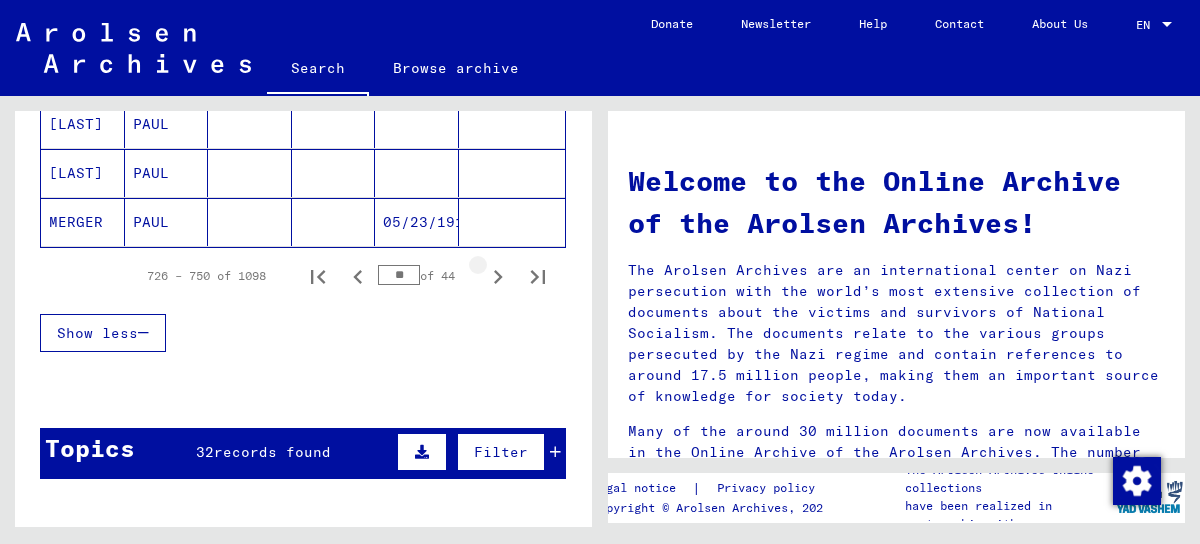 click 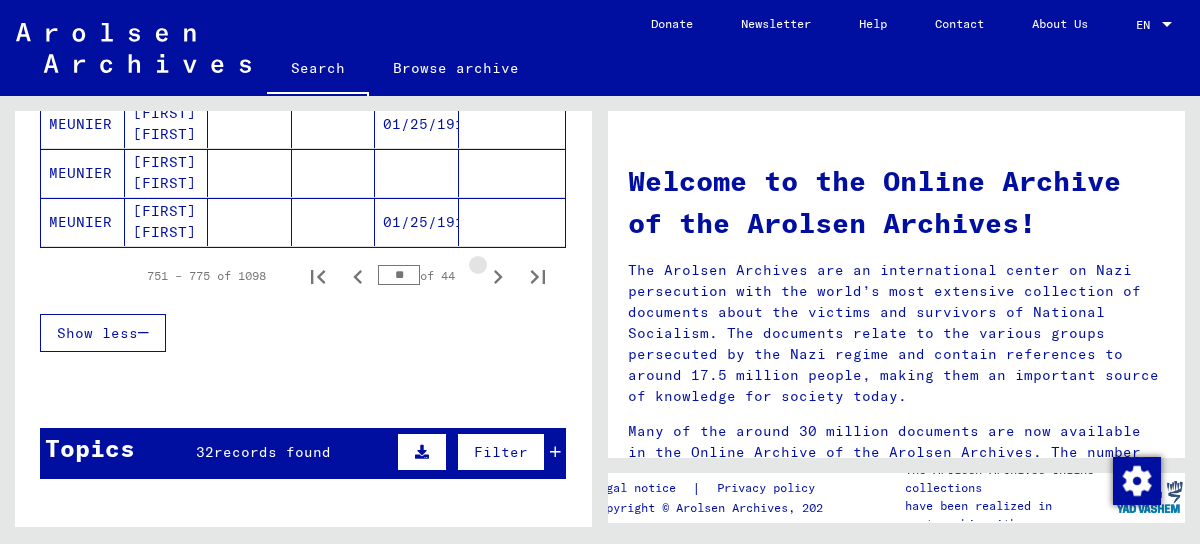 click 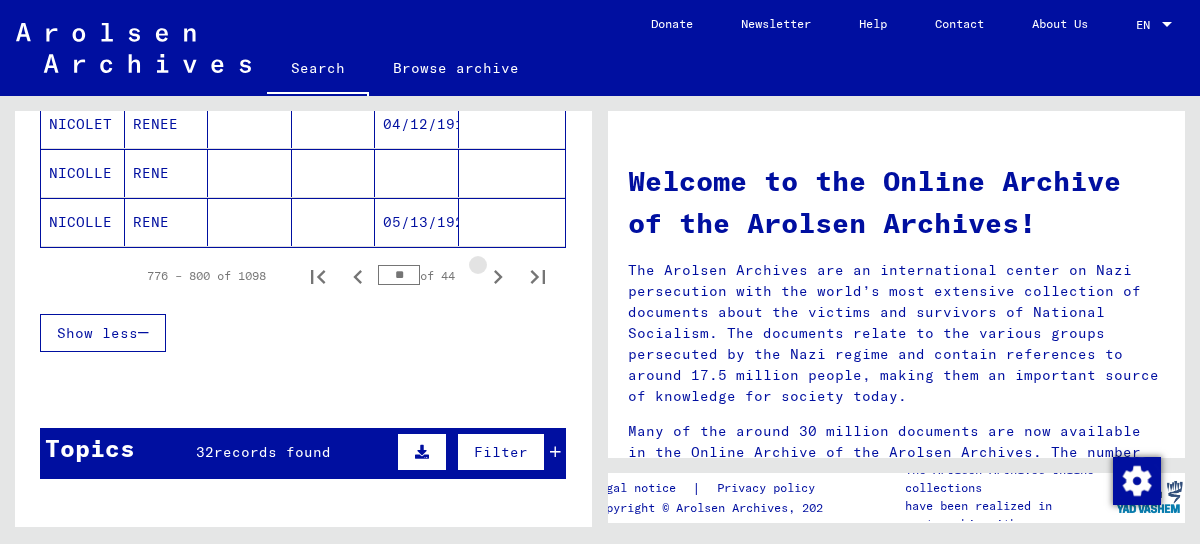 click 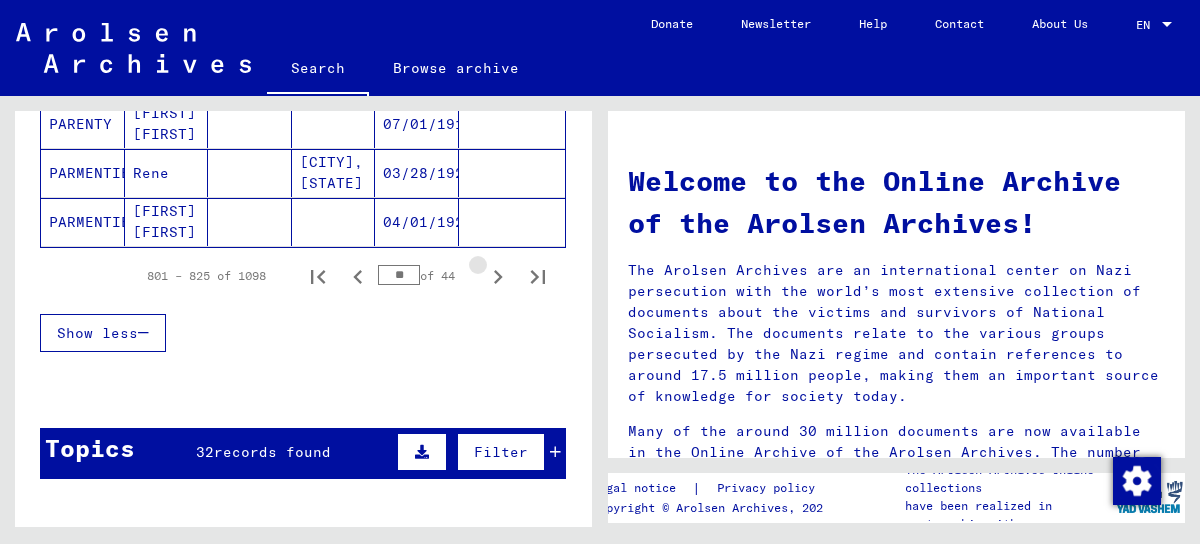 click 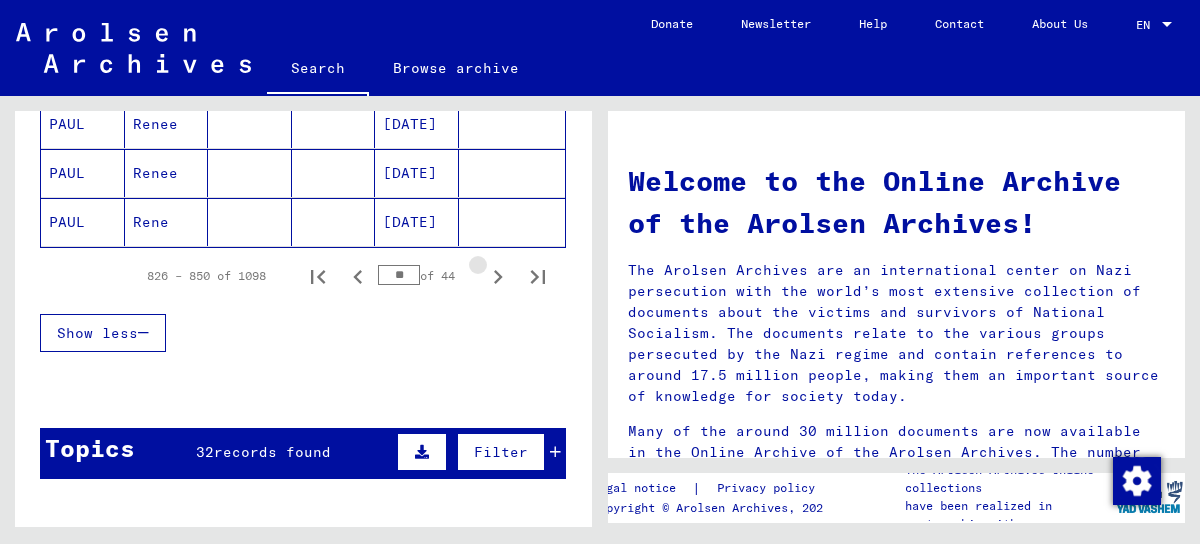 click 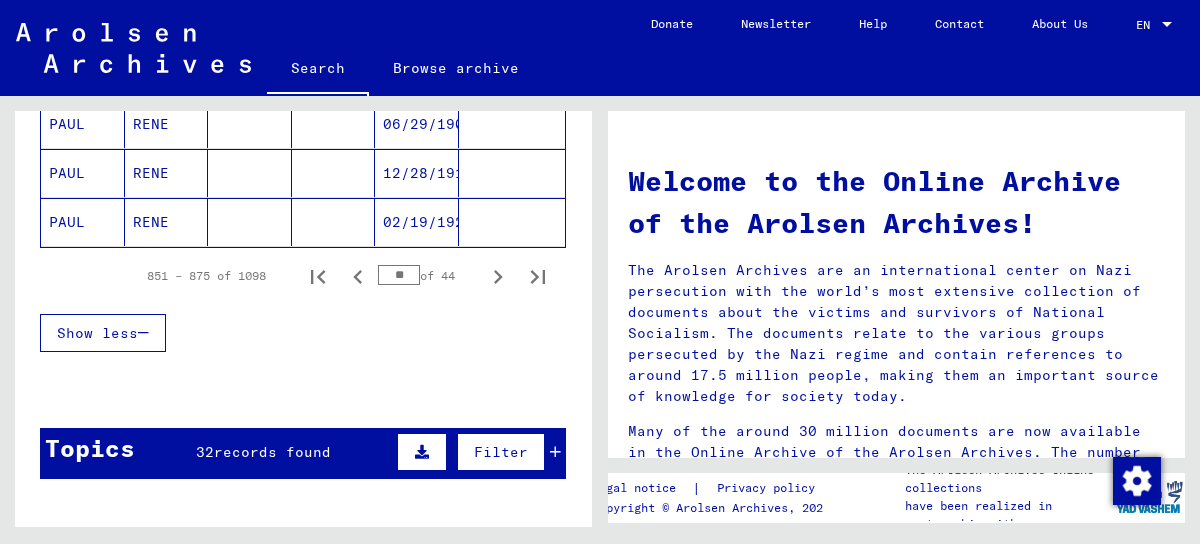 click on "02/19/1921" 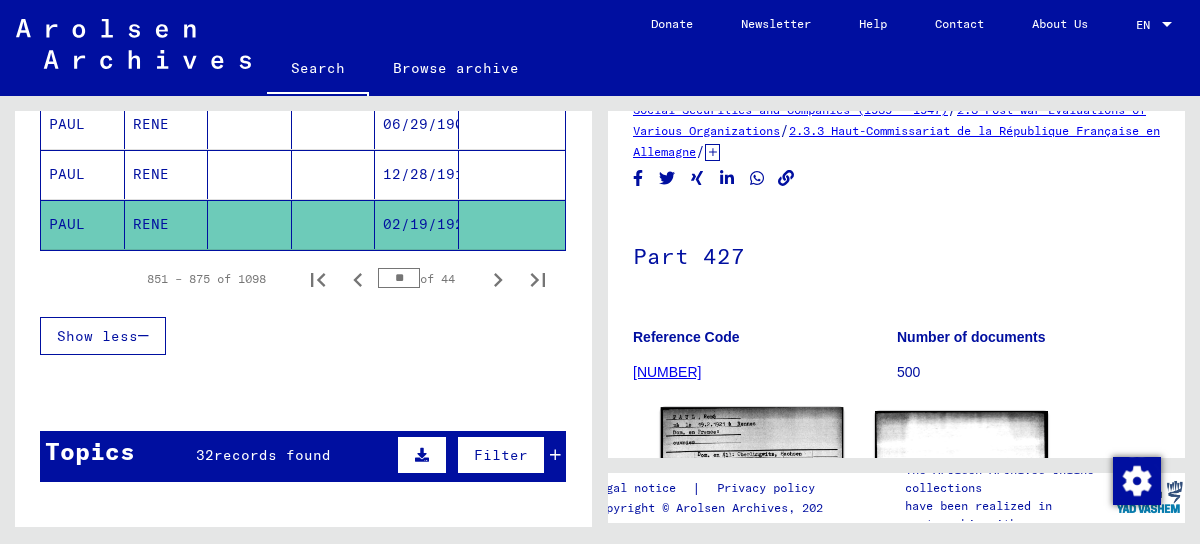 scroll, scrollTop: 0, scrollLeft: 0, axis: both 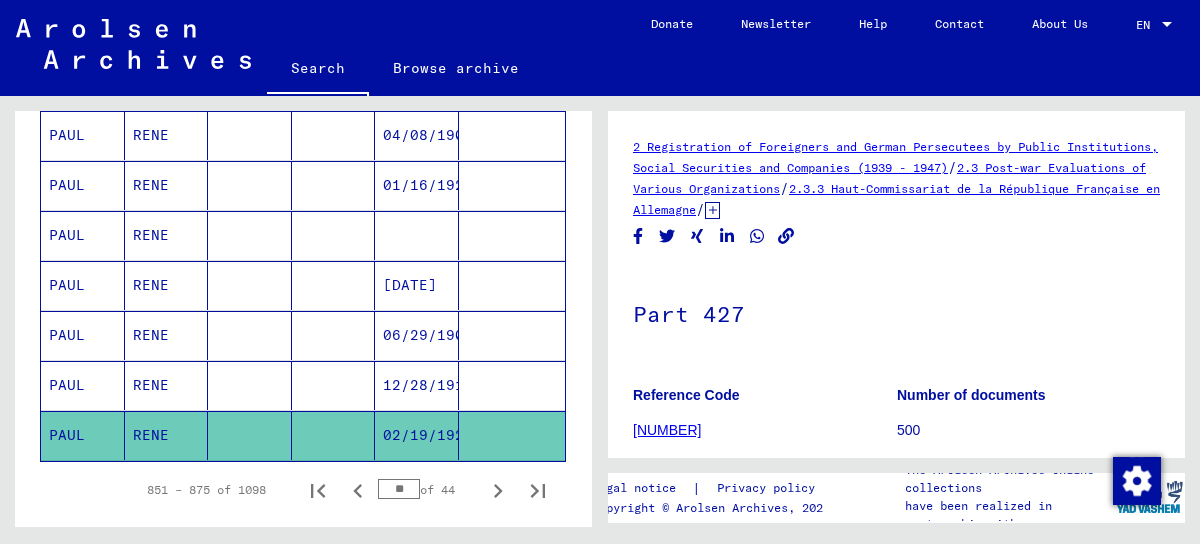click on "[NUMBER]" 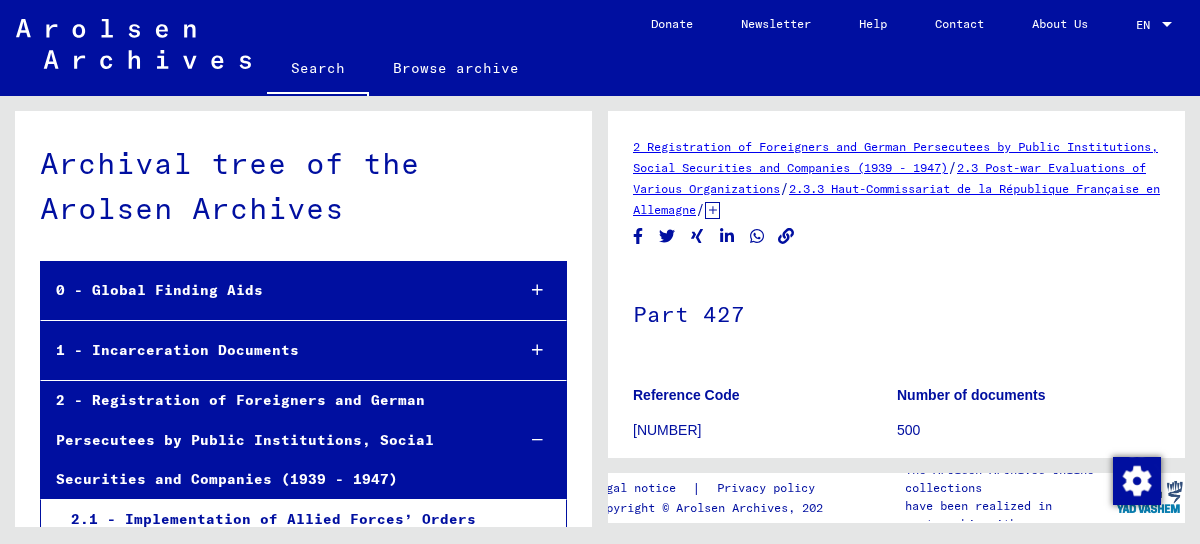 scroll, scrollTop: 37437, scrollLeft: 0, axis: vertical 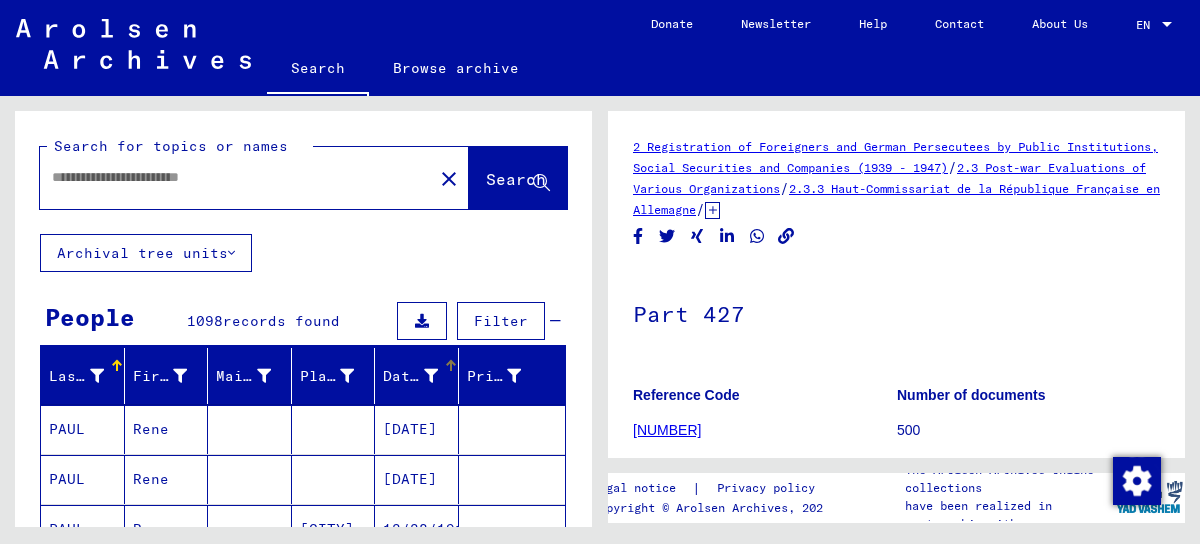 type on "********" 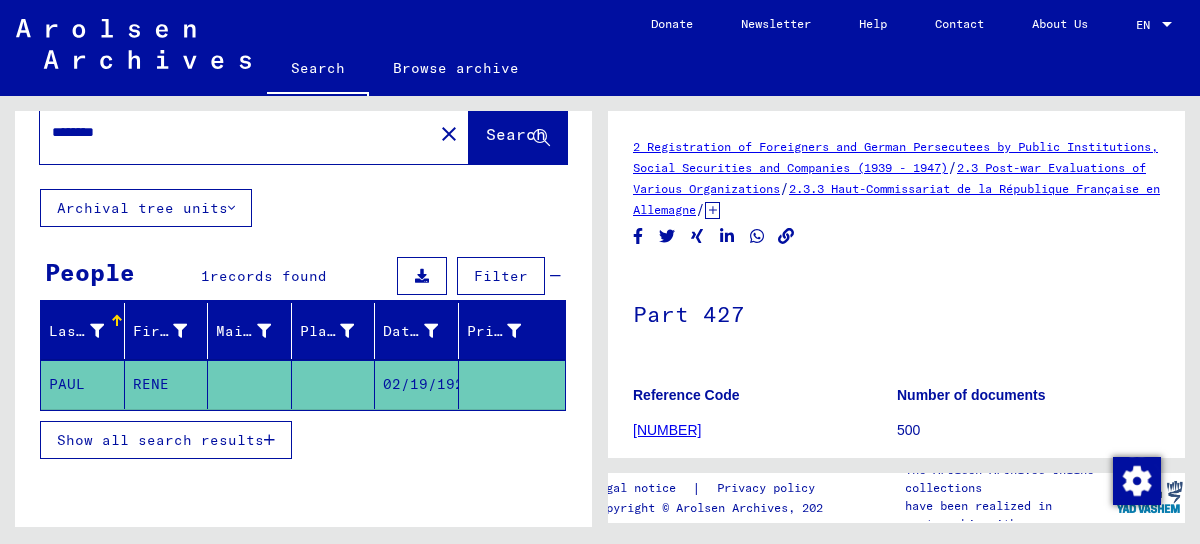 scroll, scrollTop: 50, scrollLeft: 0, axis: vertical 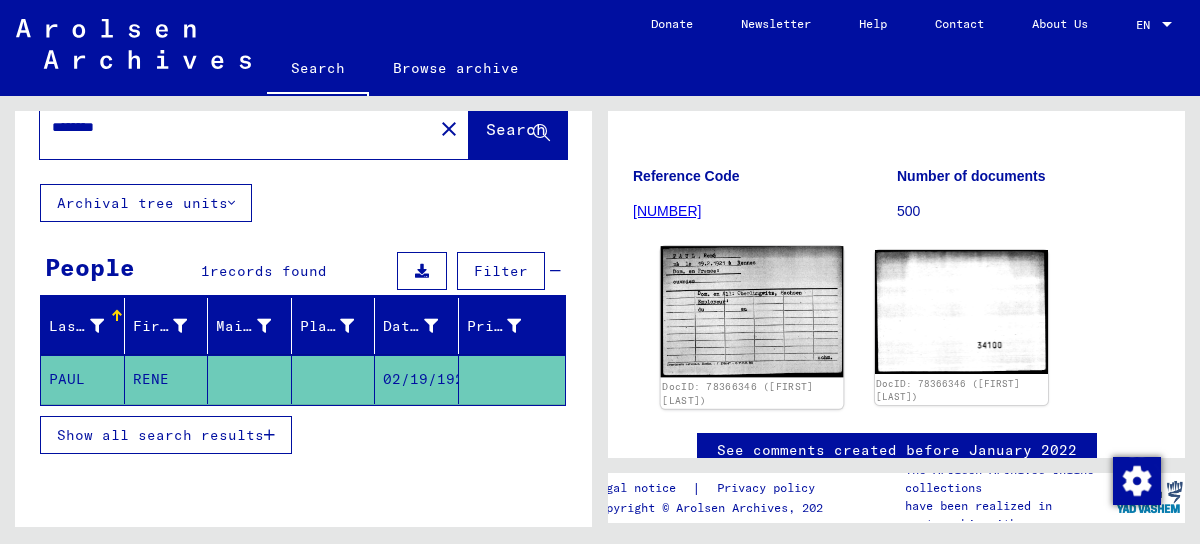 click 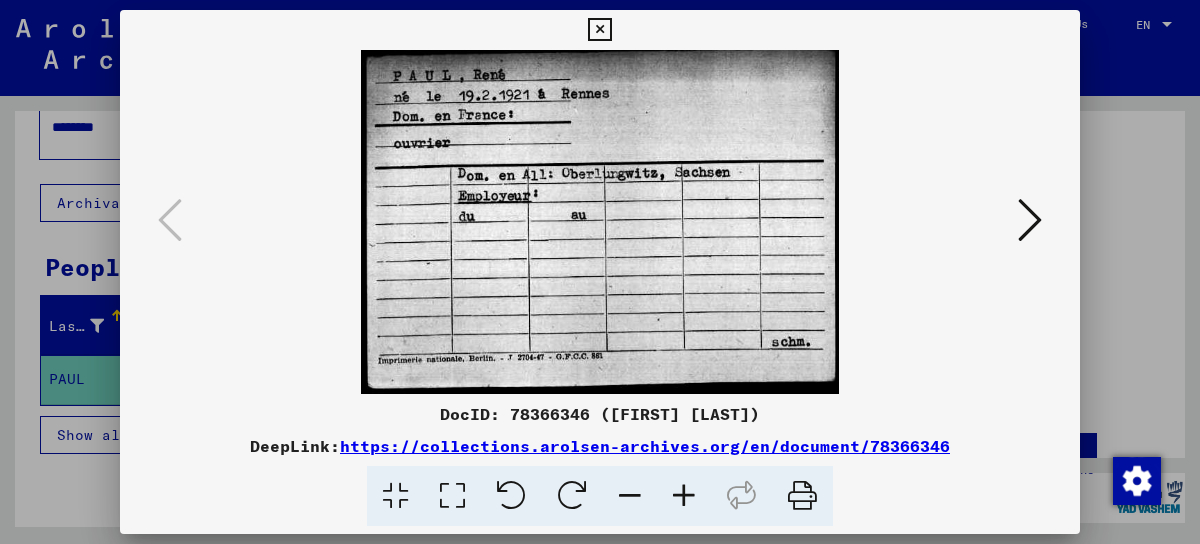click at bounding box center (1030, 220) 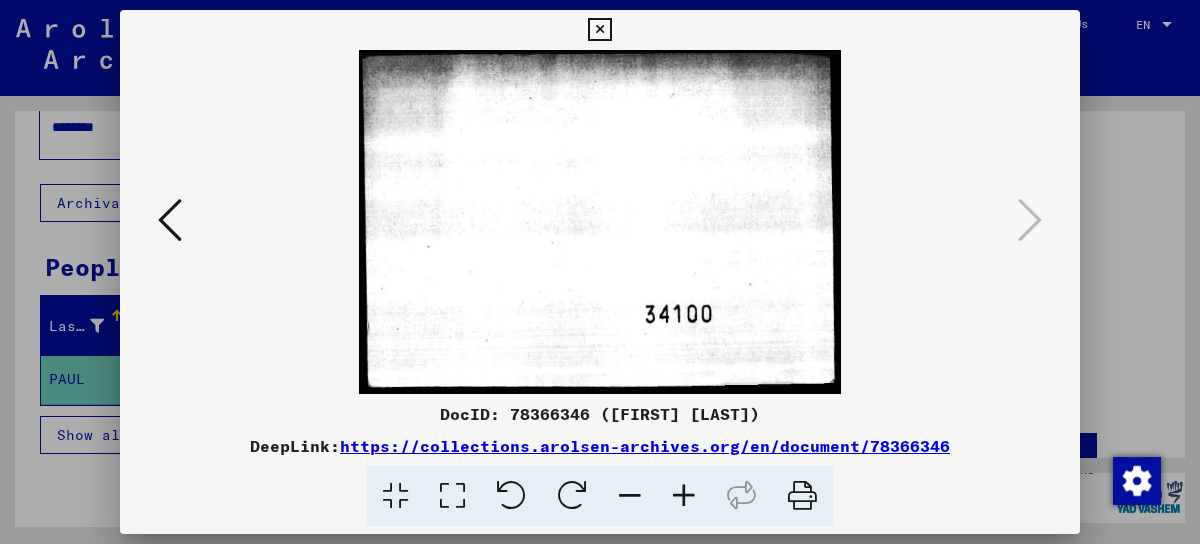 click at bounding box center [599, 30] 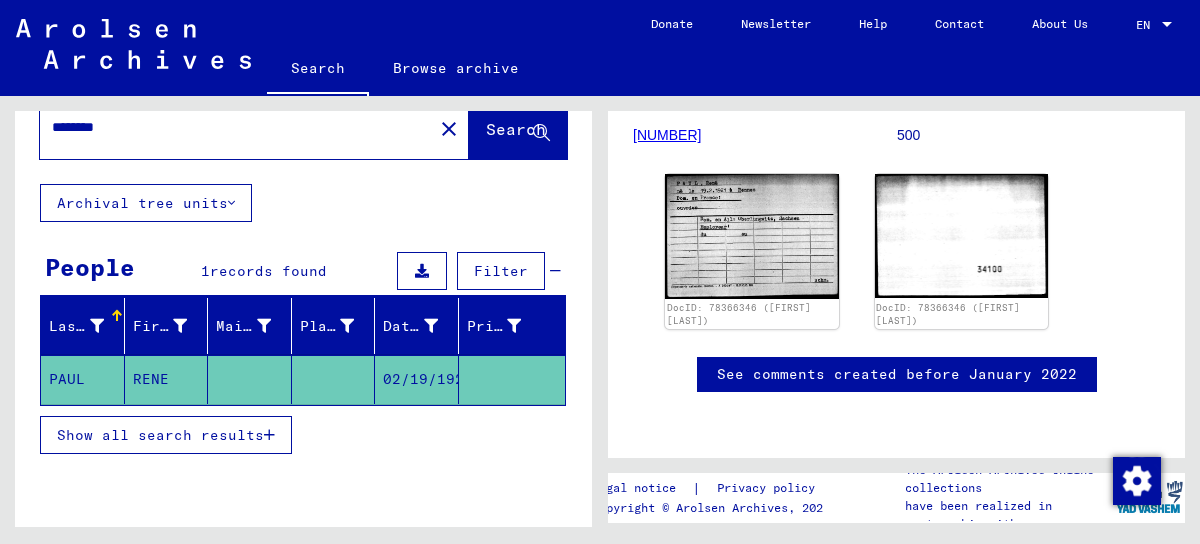 scroll, scrollTop: 305, scrollLeft: 0, axis: vertical 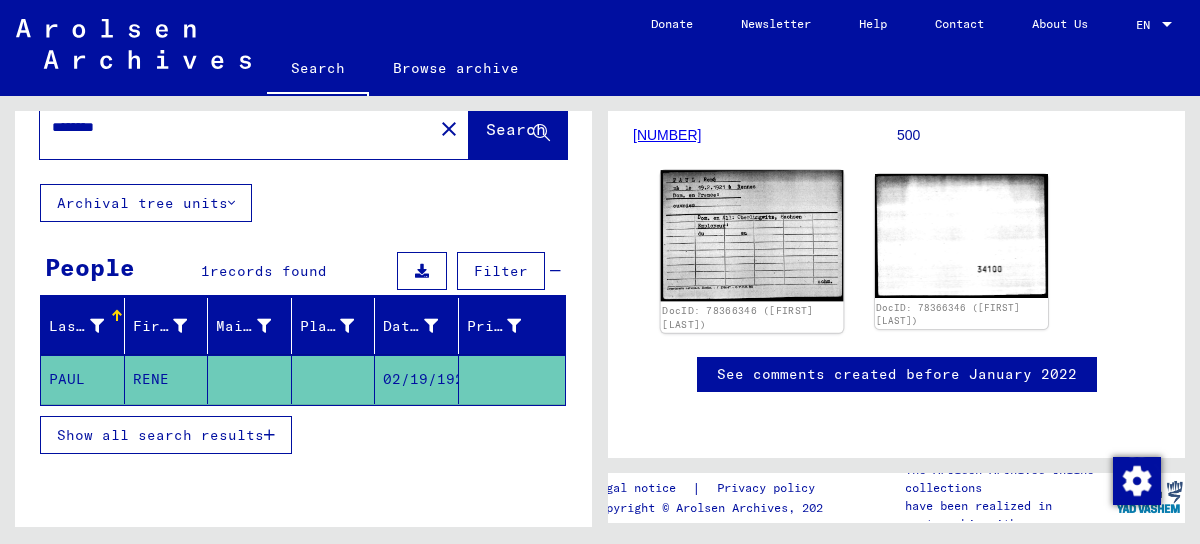 click 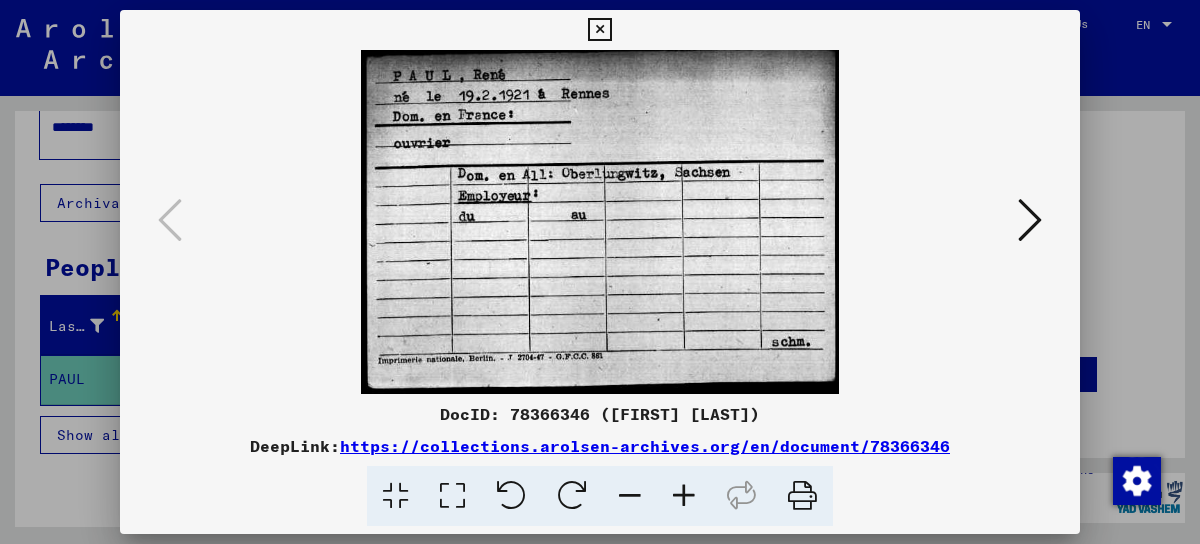 click at bounding box center [600, 222] 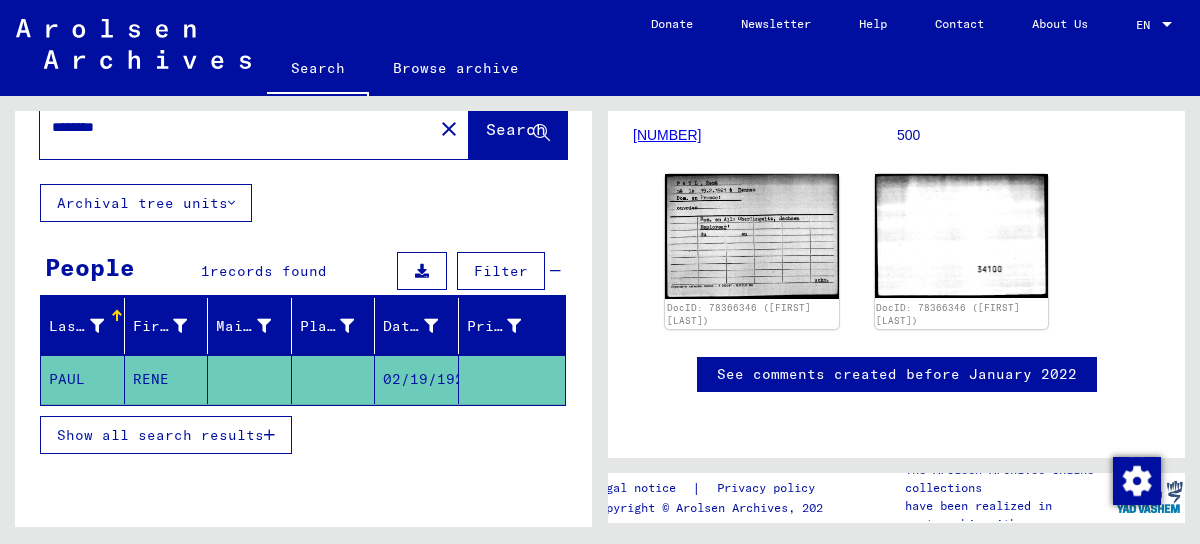 scroll, scrollTop: 0, scrollLeft: 0, axis: both 